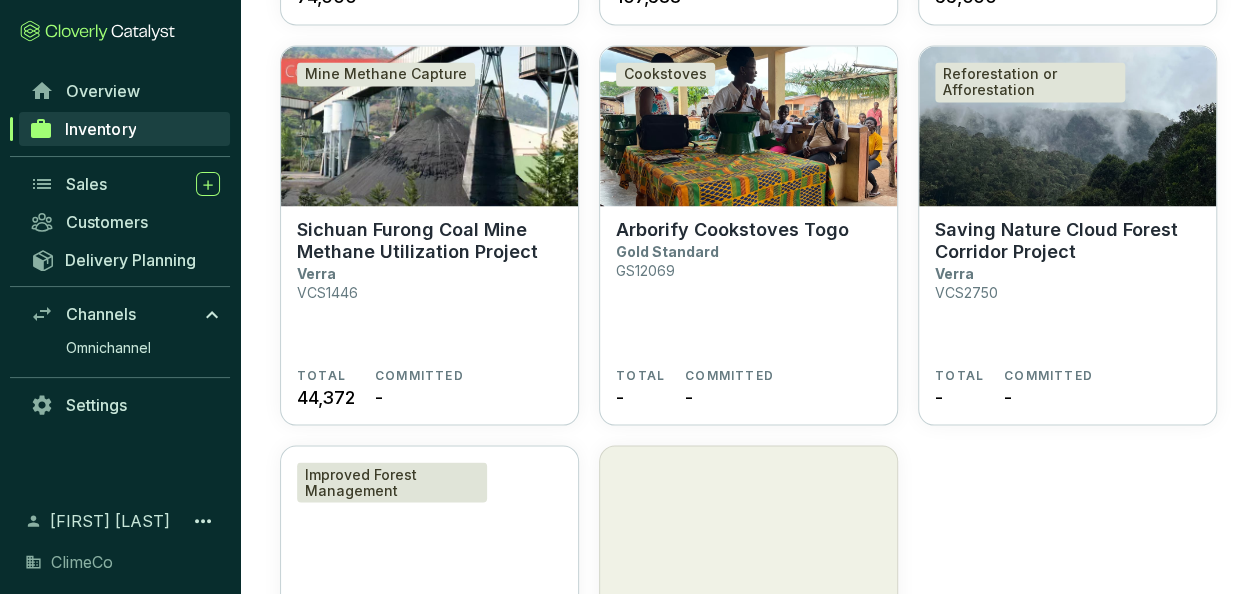 scroll, scrollTop: 1700, scrollLeft: 0, axis: vertical 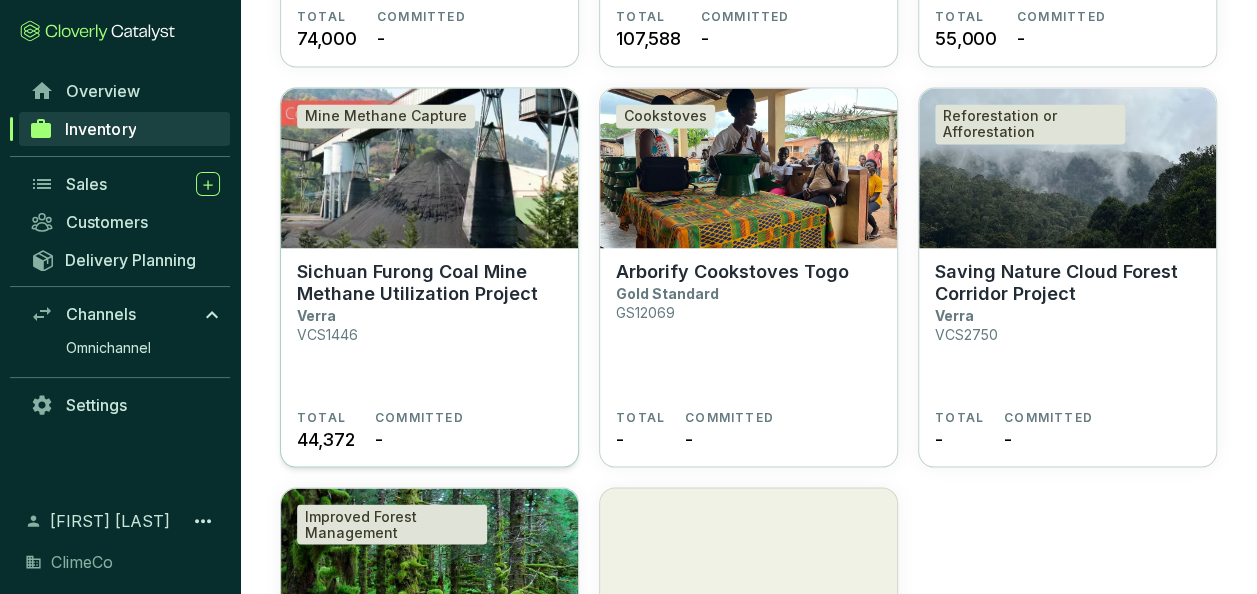 click on "Sichuan Furong Coal Mine Methane Utilization Project" at bounding box center [429, 282] 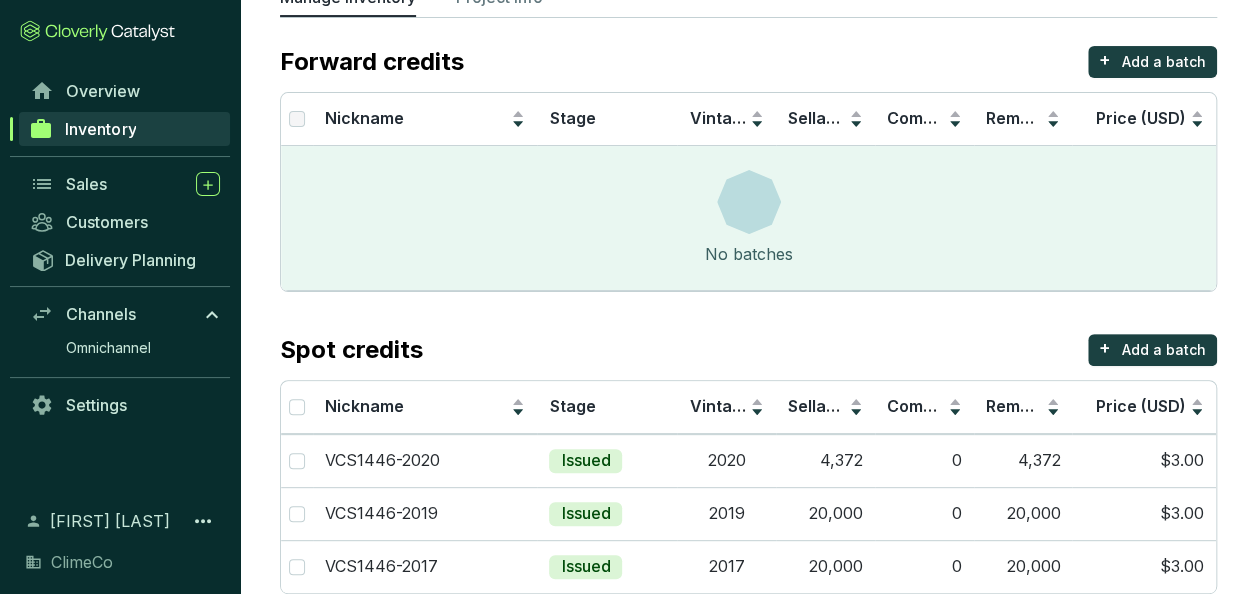 scroll, scrollTop: 190, scrollLeft: 0, axis: vertical 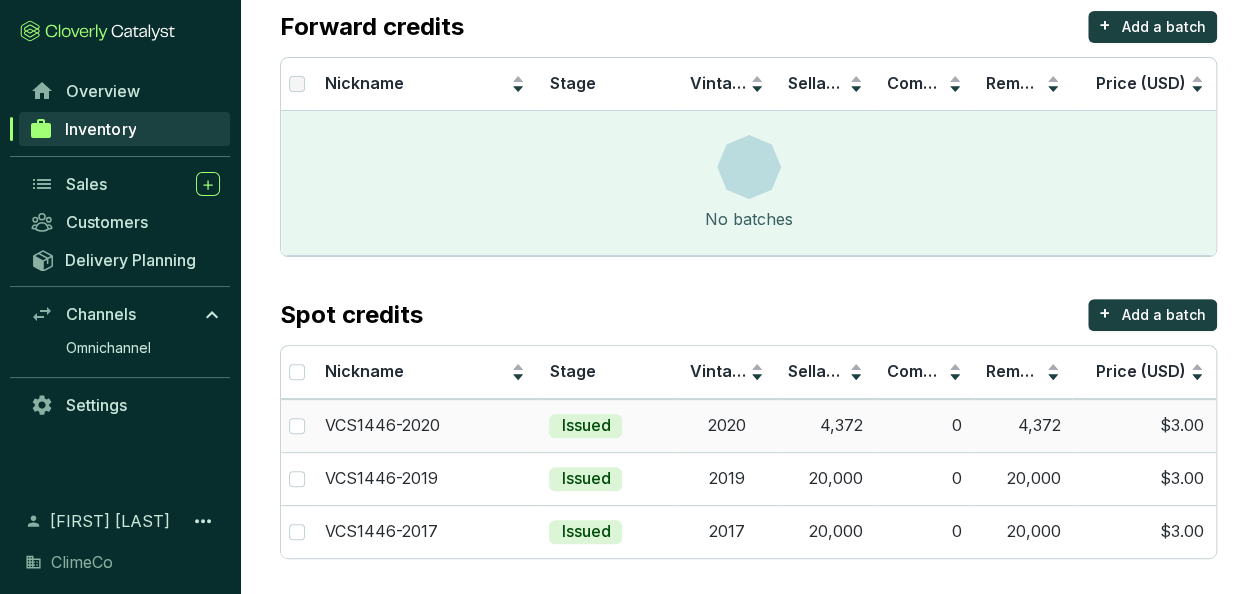 click on "$3.00" at bounding box center (1144, 425) 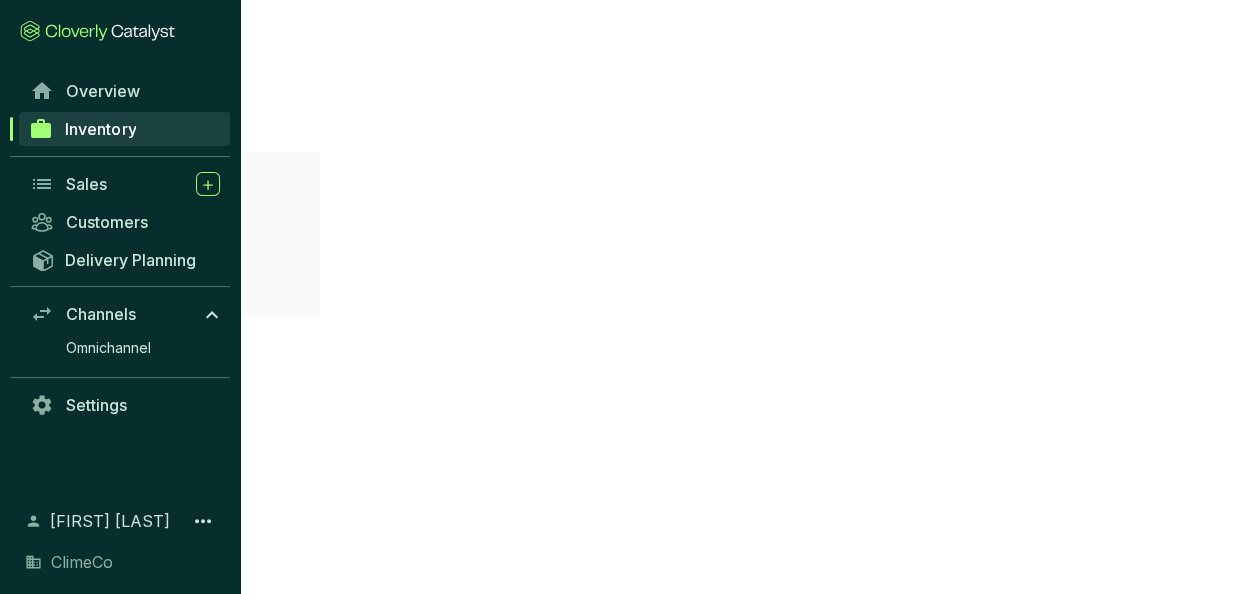 scroll, scrollTop: 0, scrollLeft: 0, axis: both 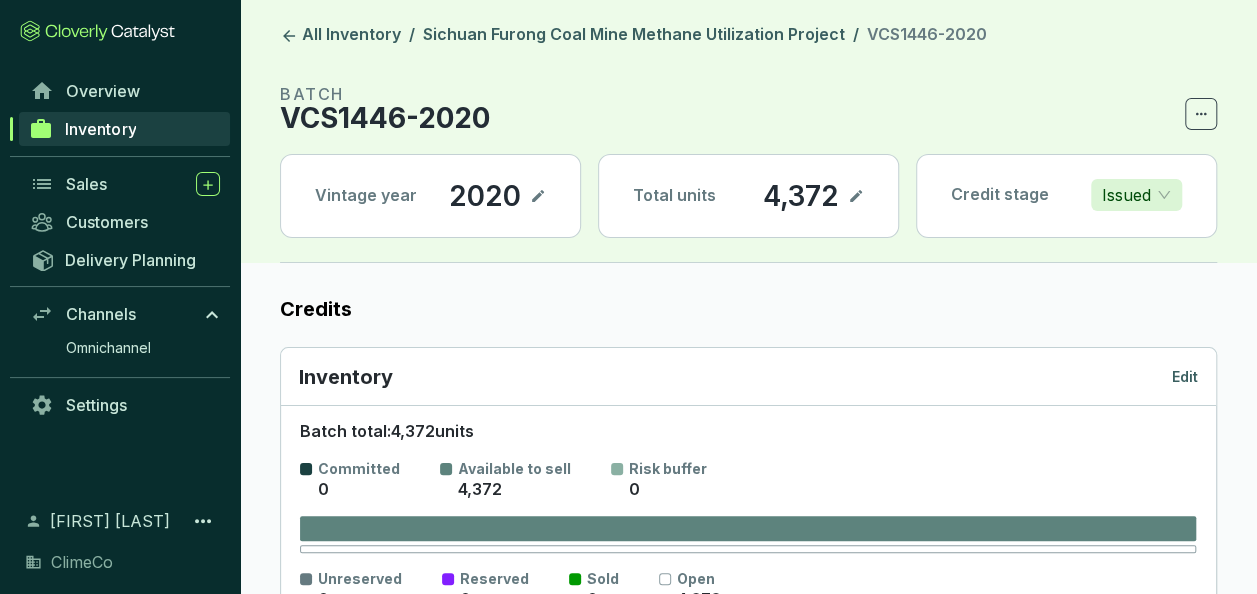 click 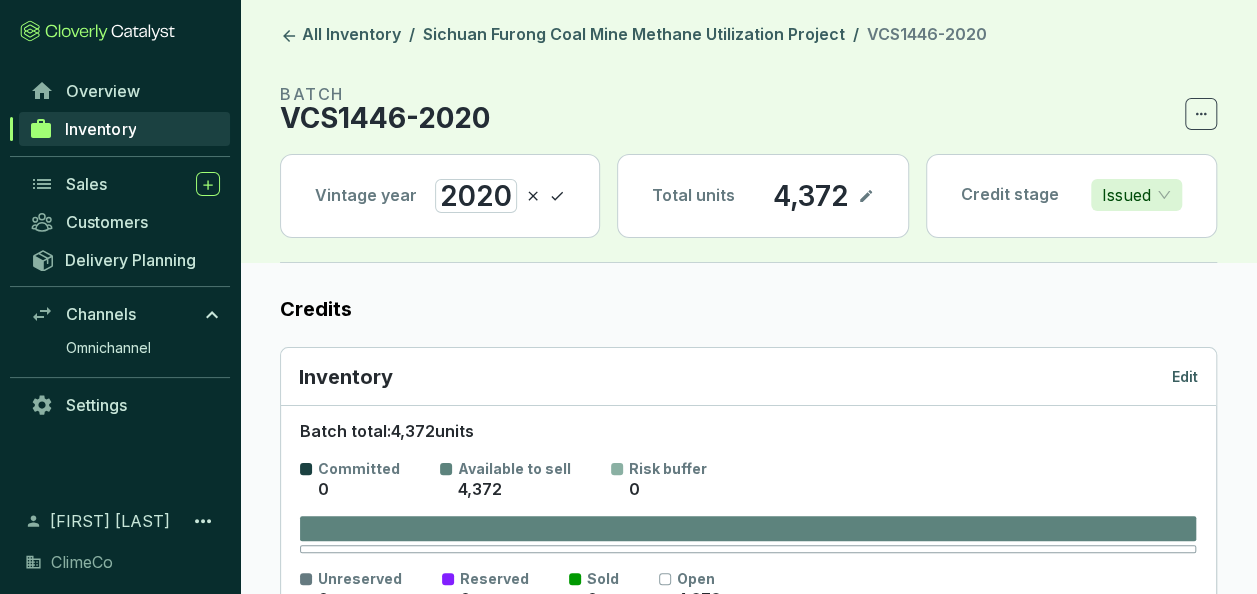 type 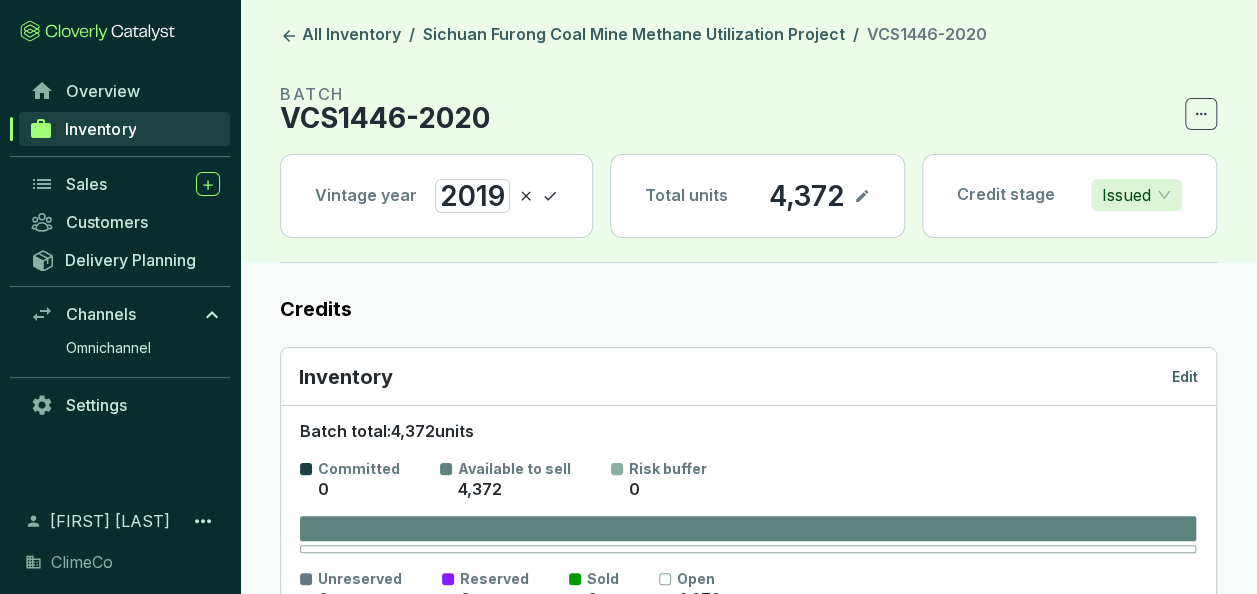 click on "Credits Inventory Edit Batch total:  4,372  units Committed 0 Available to sell 4,372 Risk buffer 0   Unreserved 0 Reserved 0 Sold 0 Open 4,372 Credit lifecycle Edit Crediting period 1/1/2018 - 4/15/2020 Registry serial number range - Credit timeline Forecasted Measured Verified Issued Feb 13 2023 Supporting Documents Edit No data No data Distribution Pricing Edit Unit cost (USD) - Default sale price (USD) $3.00 Sales Direct Cloverly Deal Name Deal status Execution date Units Unit price (USD) Total (USD) No Direct sales found for this batch" at bounding box center [748, 996] 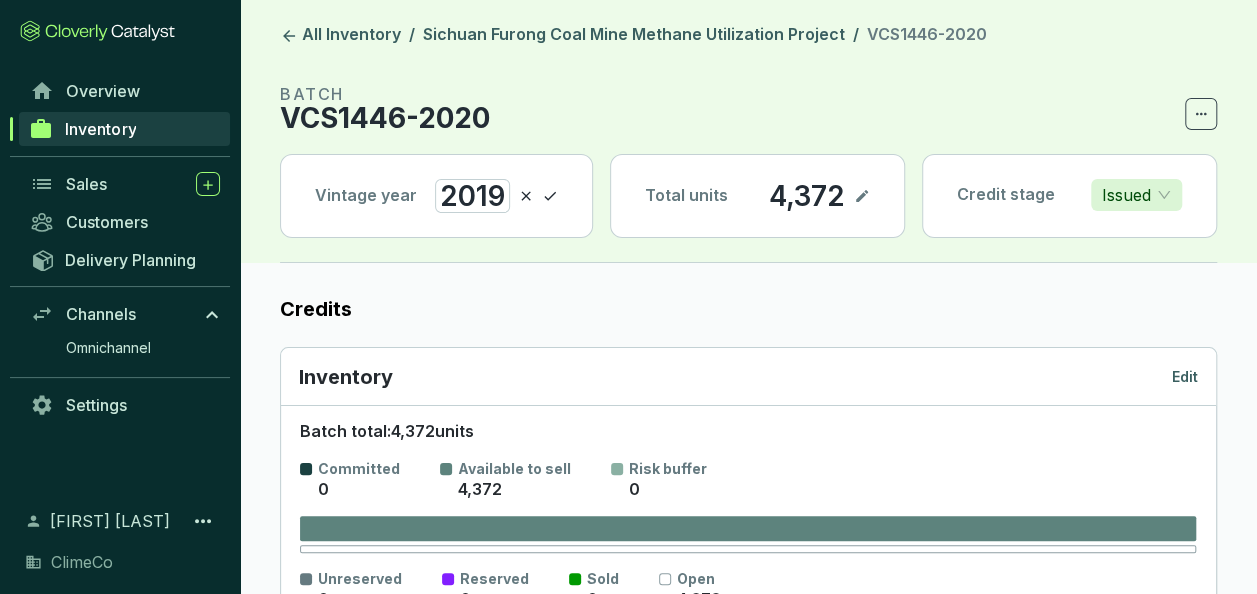 click on "BATCH VCS1446-2020" at bounding box center (748, 106) 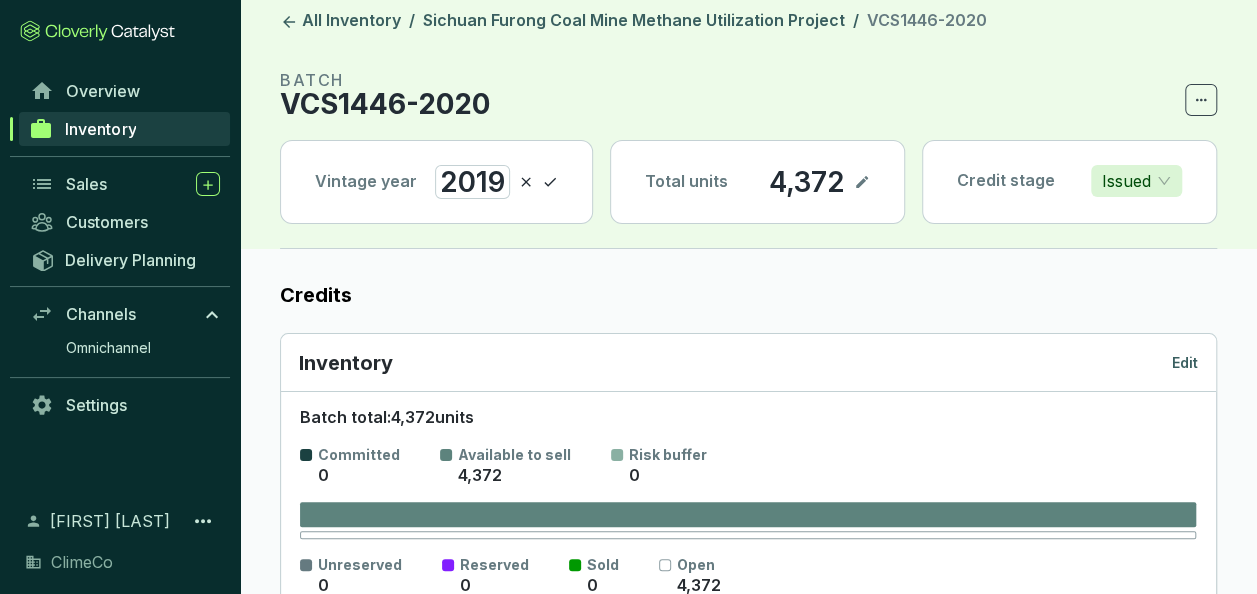 scroll, scrollTop: 0, scrollLeft: 0, axis: both 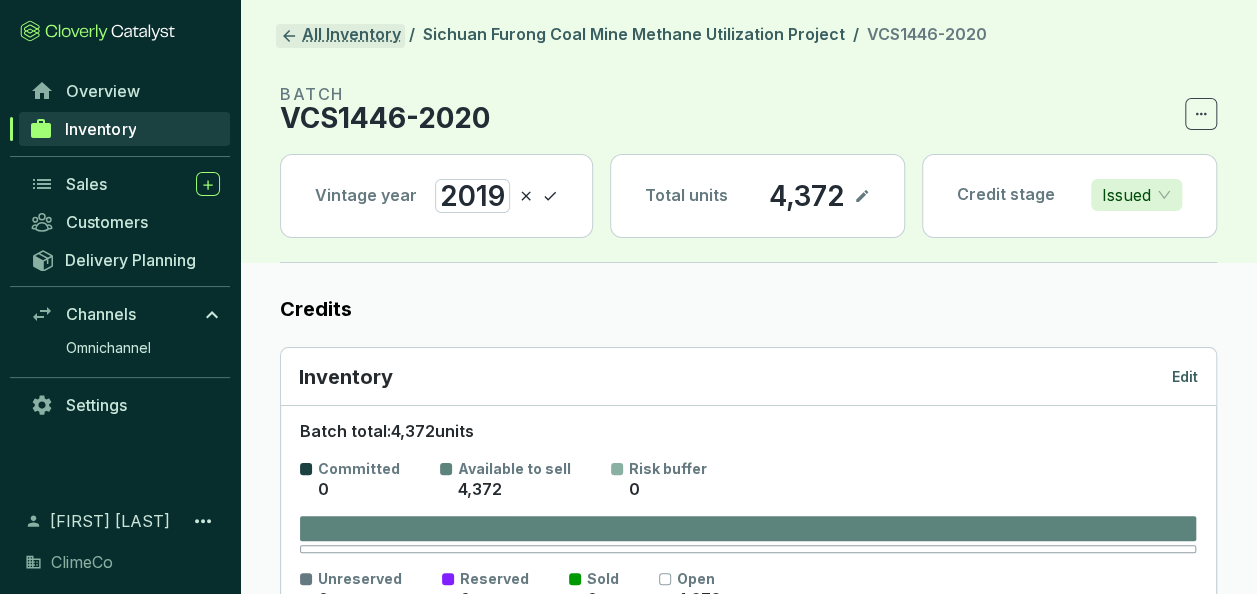 click 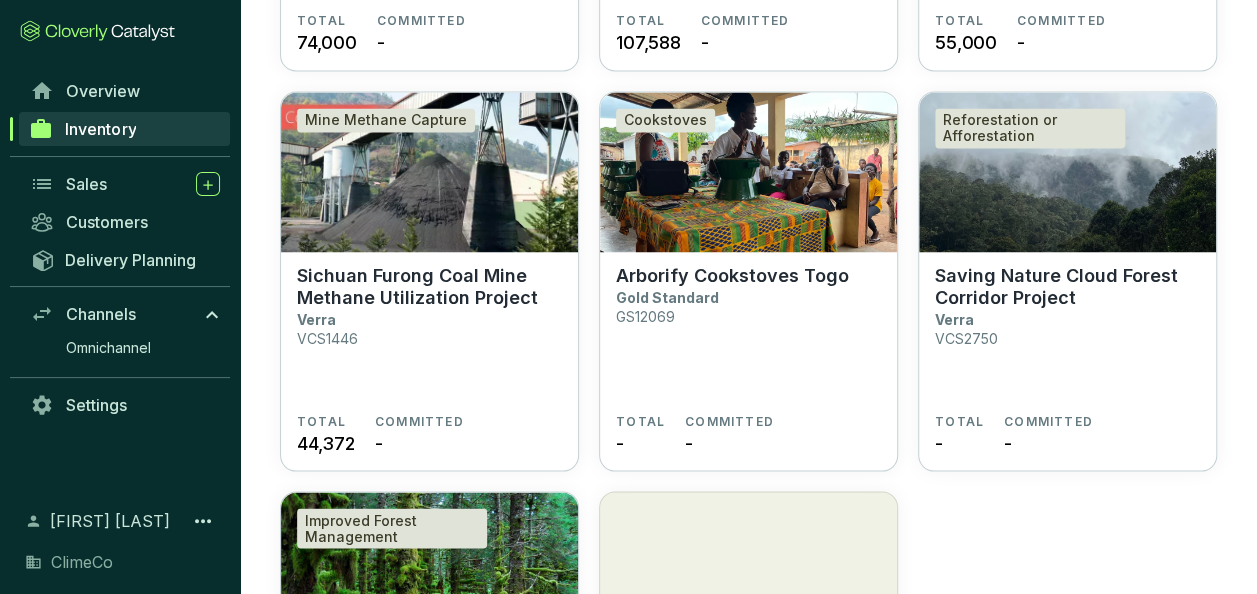 scroll, scrollTop: 1700, scrollLeft: 0, axis: vertical 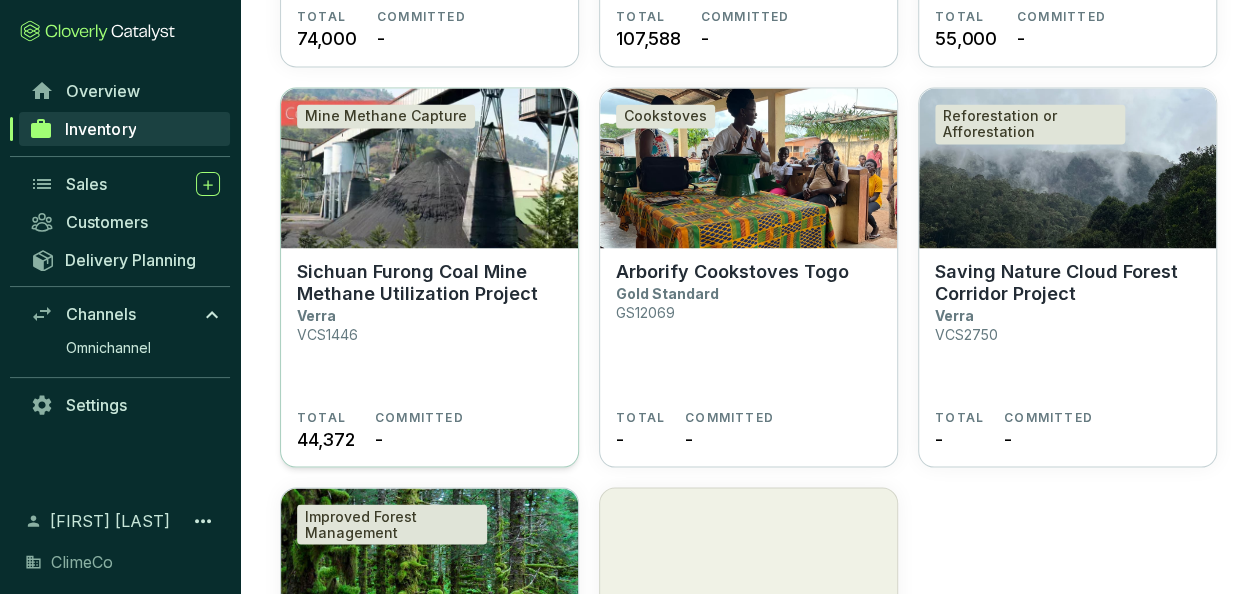 click on "Sichuan Furong Coal Mine Methane Utilization Project Verra VCS1446" at bounding box center (429, 334) 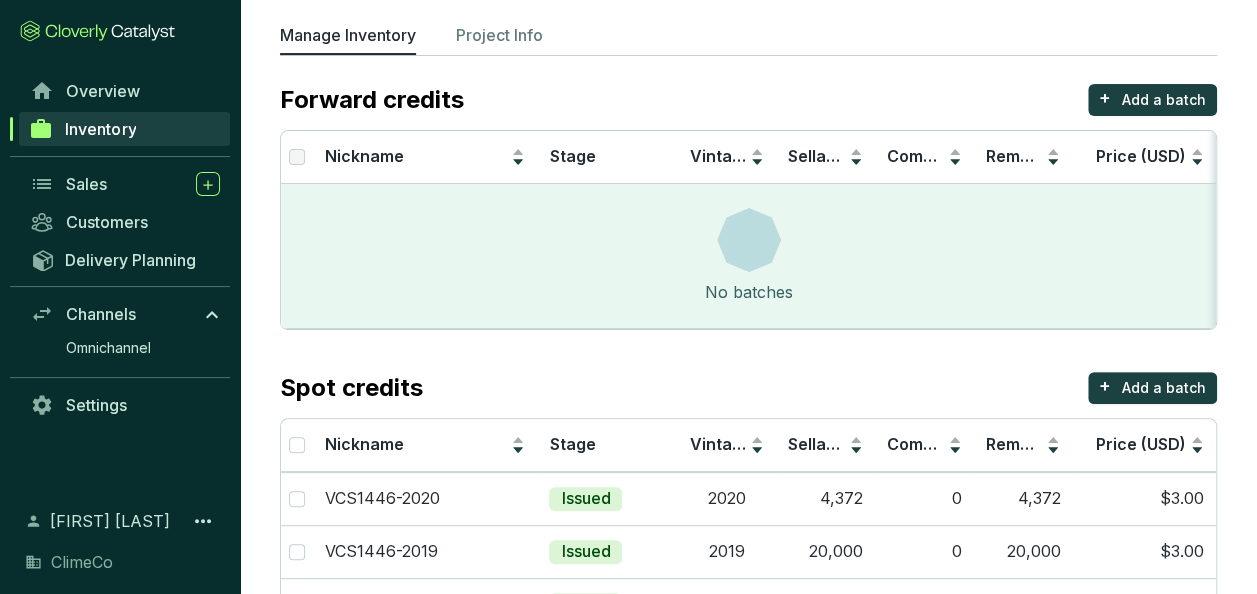 scroll, scrollTop: 190, scrollLeft: 0, axis: vertical 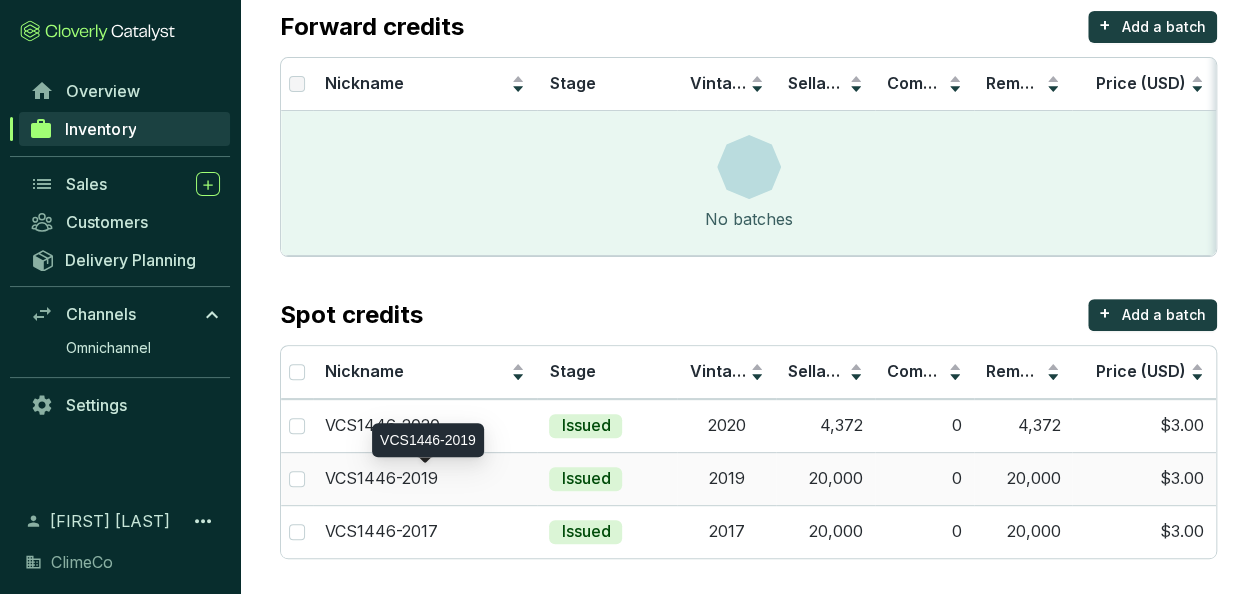 click on "VCS1446-2019" at bounding box center (425, 479) 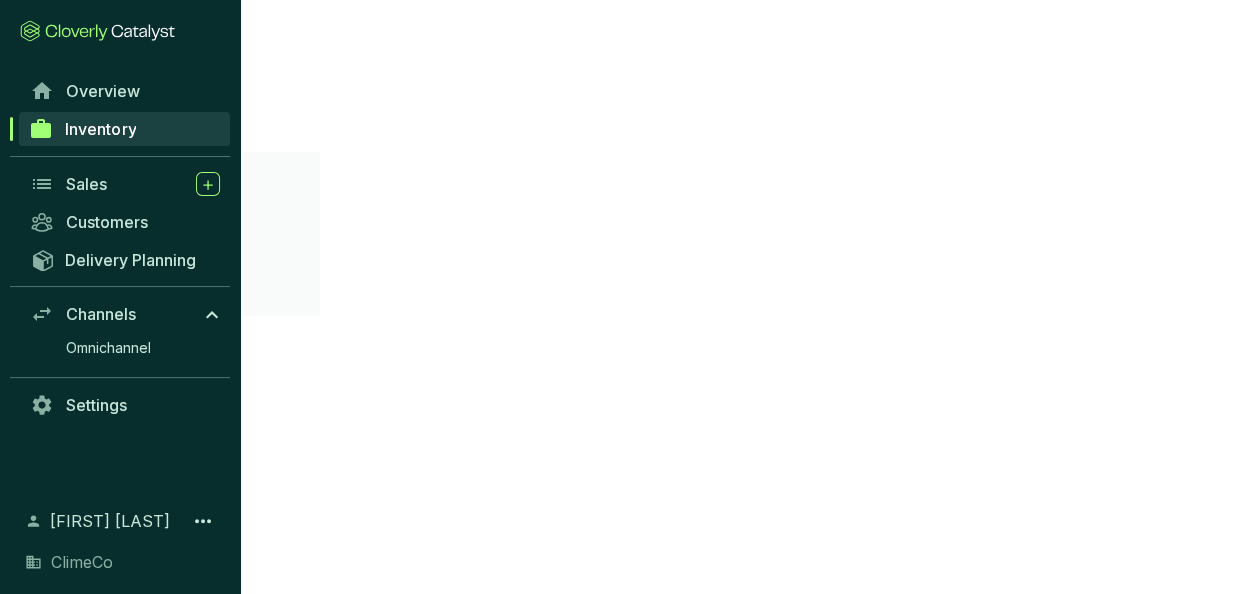 scroll, scrollTop: 0, scrollLeft: 0, axis: both 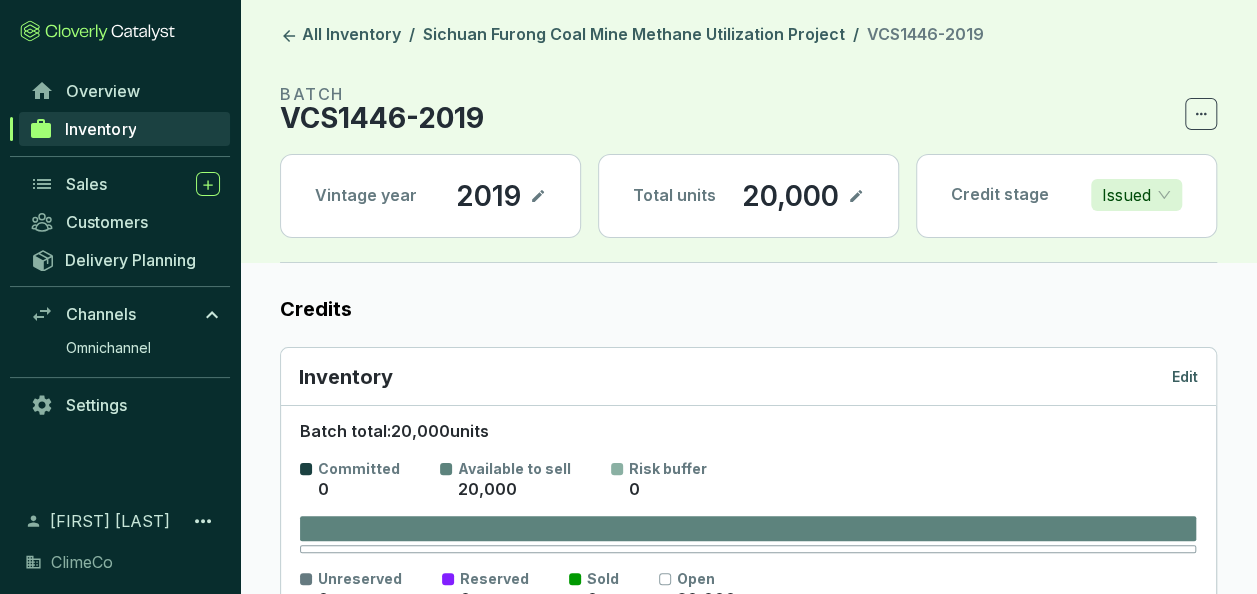 click on "VCS1446-2019" at bounding box center [382, 118] 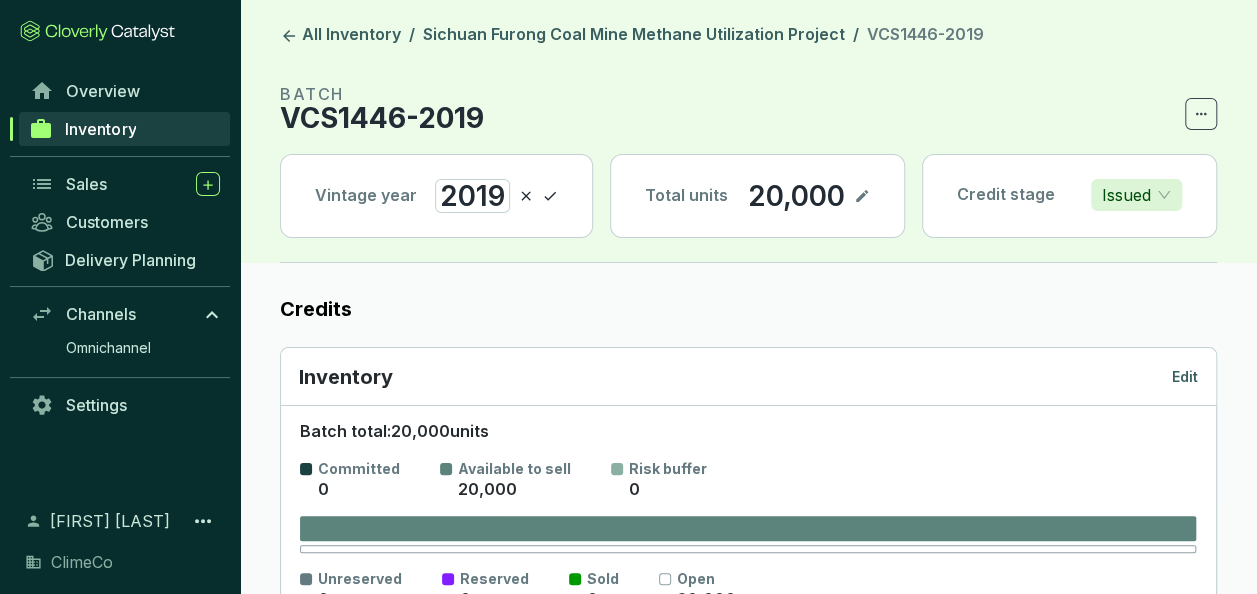 type 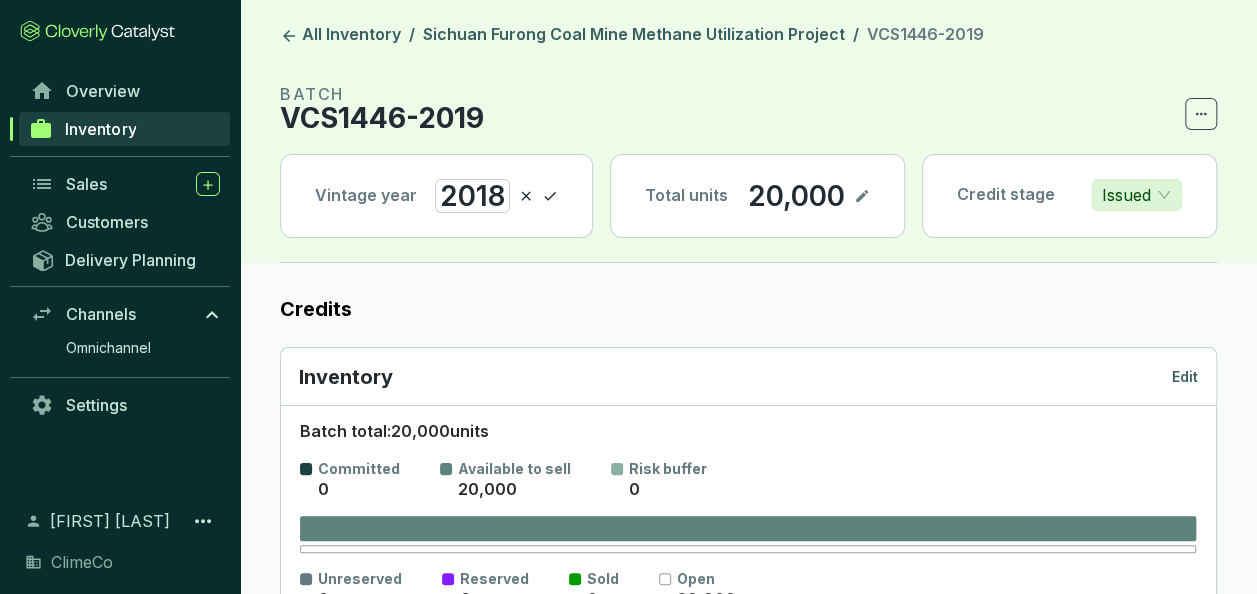 click 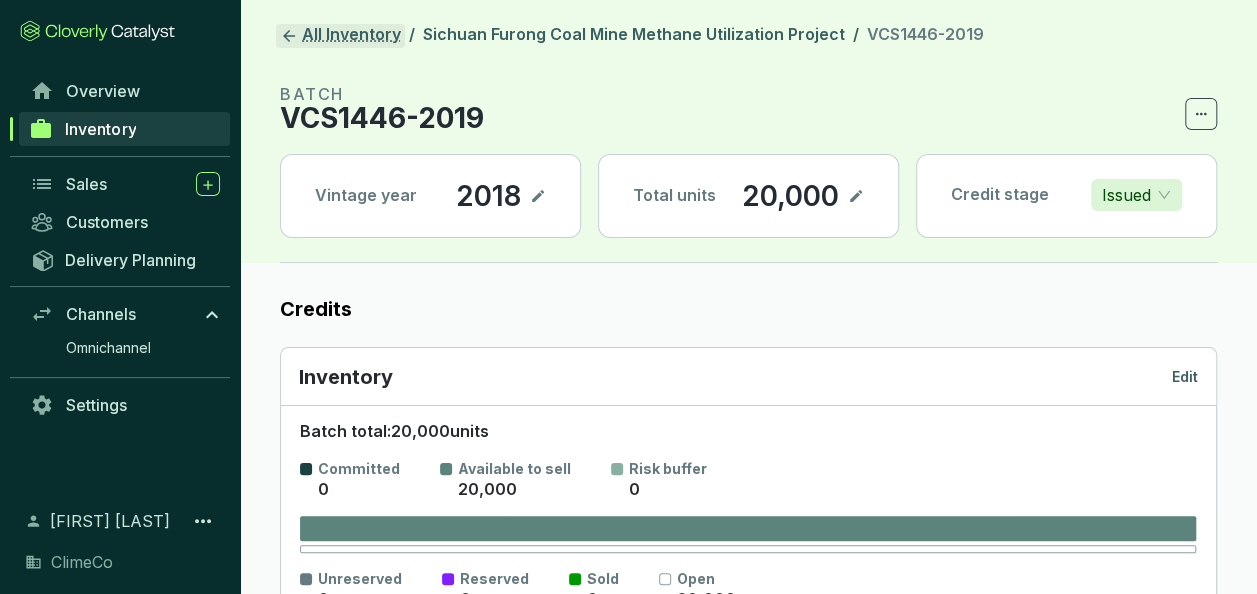 click 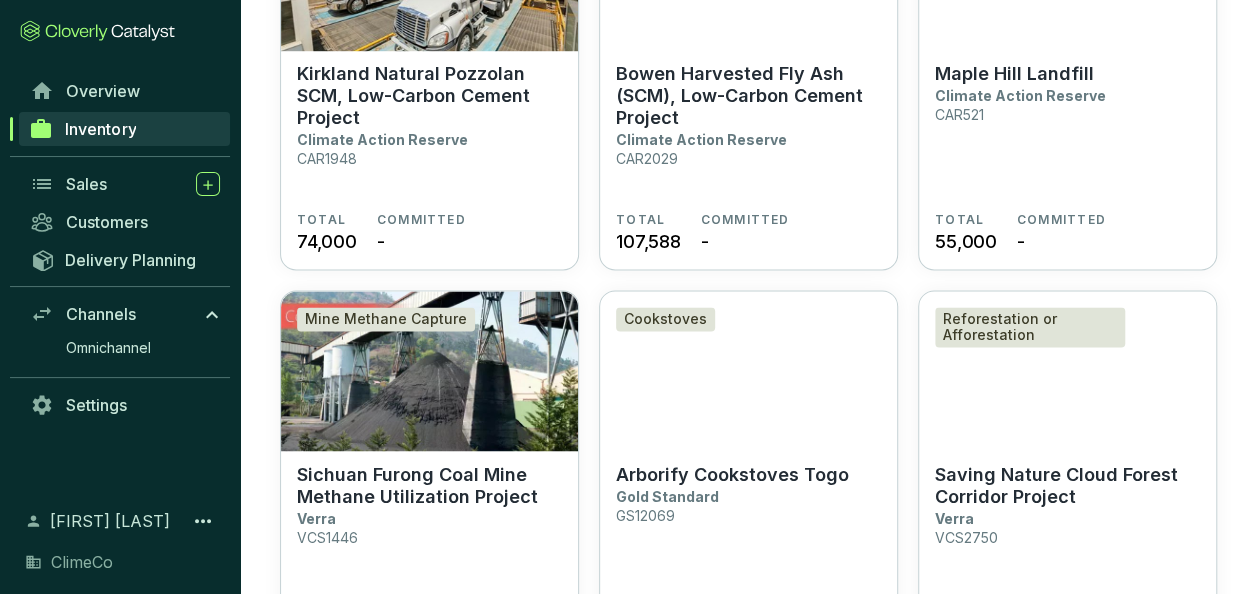 scroll, scrollTop: 1800, scrollLeft: 0, axis: vertical 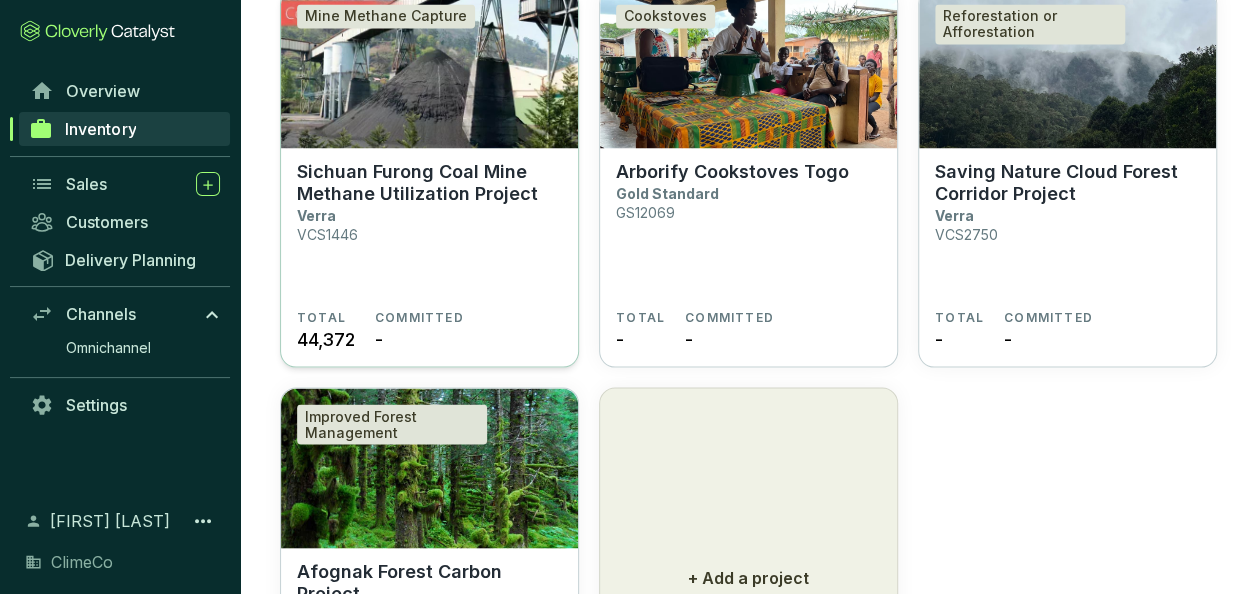 click on "Sichuan Furong Coal Mine Methane Utilization Project Verra VCS1446" at bounding box center [429, 234] 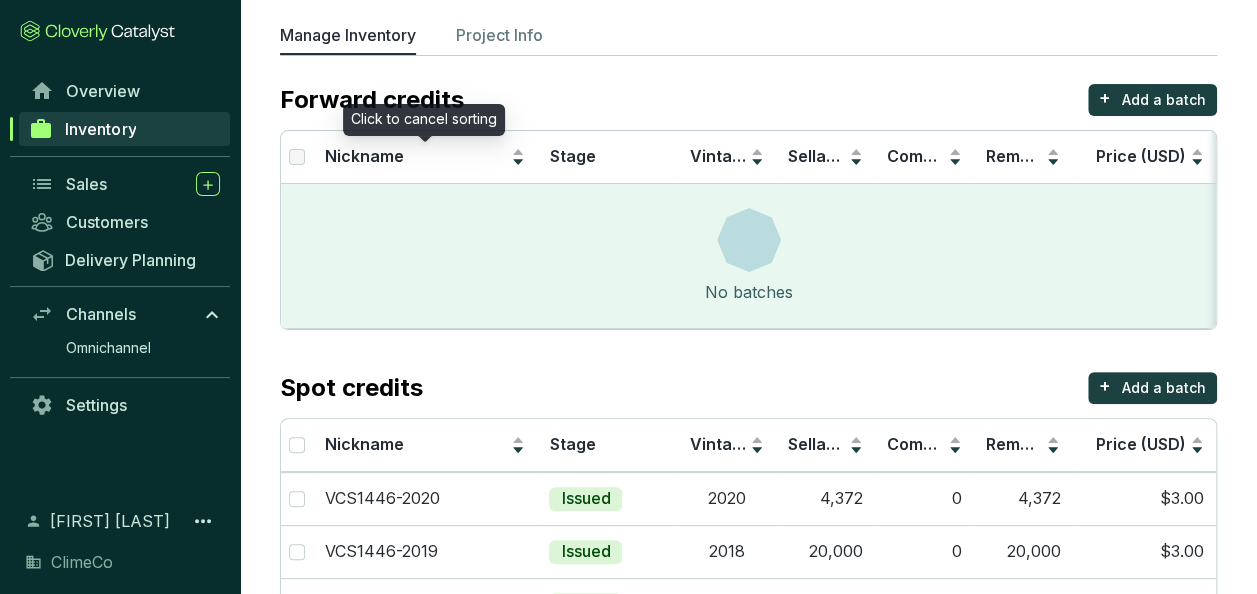 scroll, scrollTop: 190, scrollLeft: 0, axis: vertical 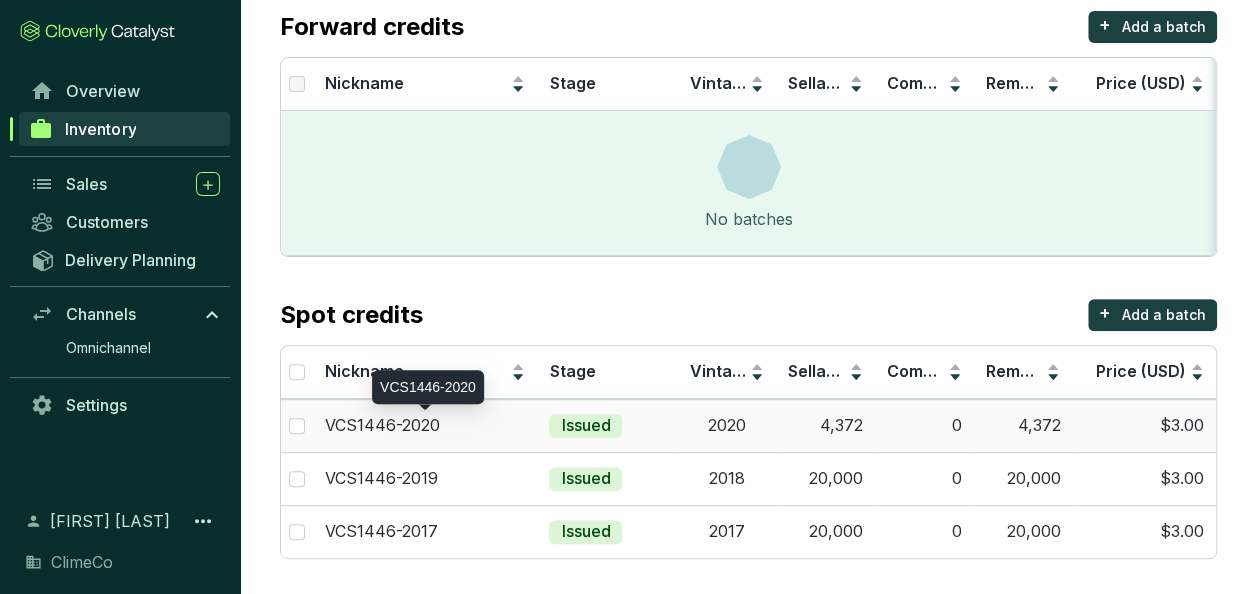 click on "VCS1446-2020" at bounding box center [382, 426] 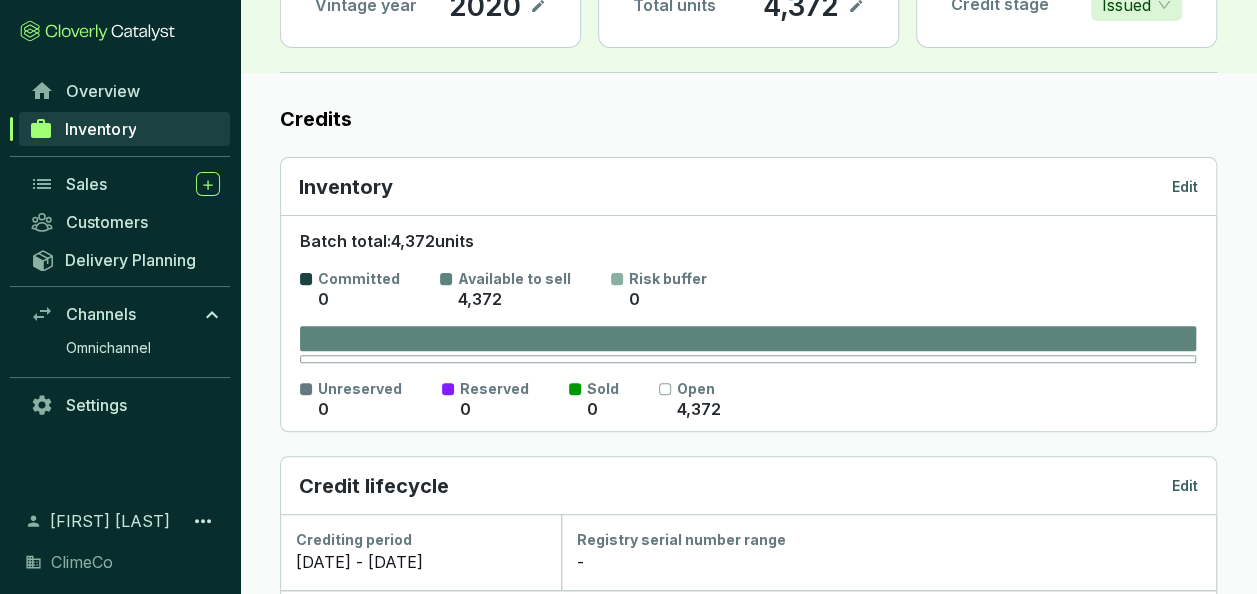 scroll, scrollTop: 0, scrollLeft: 0, axis: both 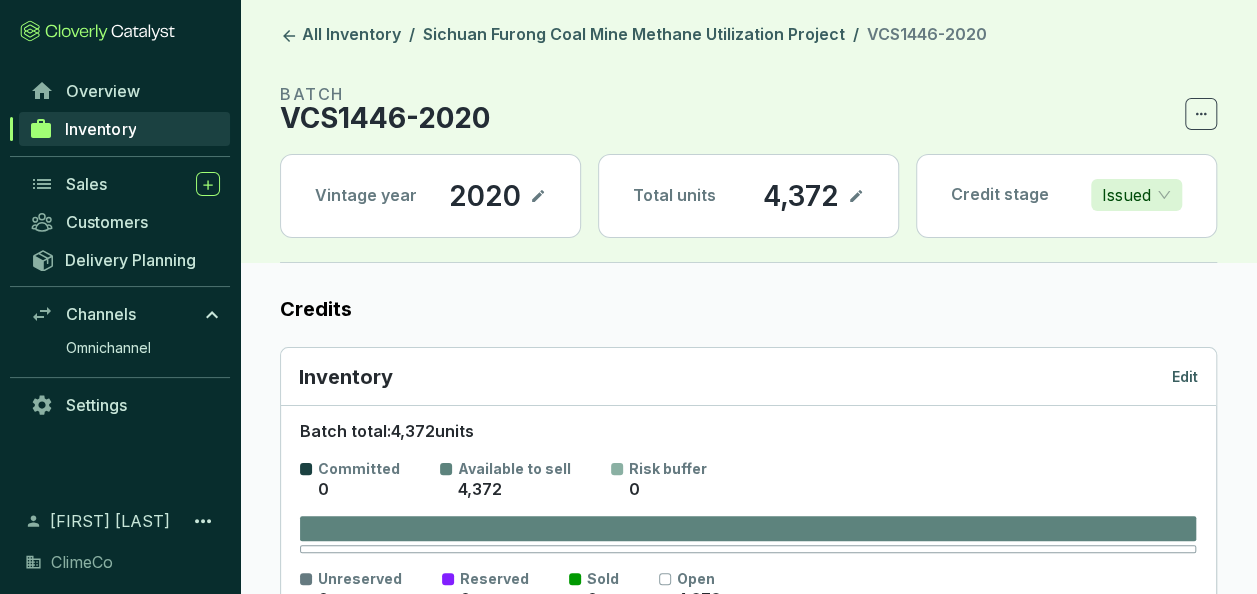click 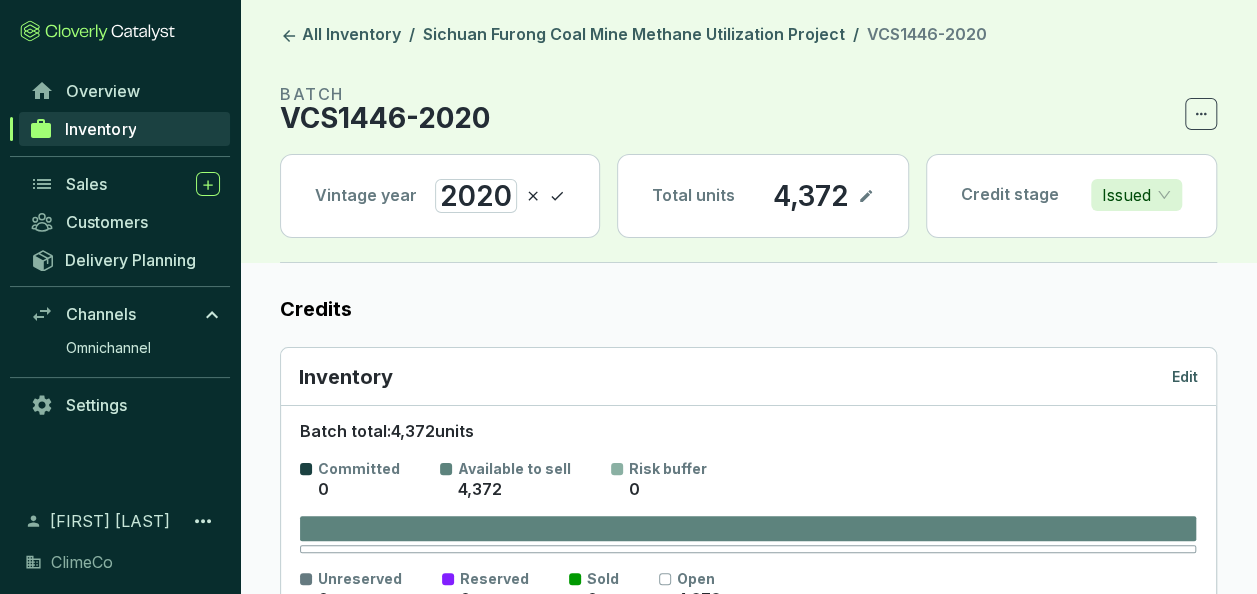 type 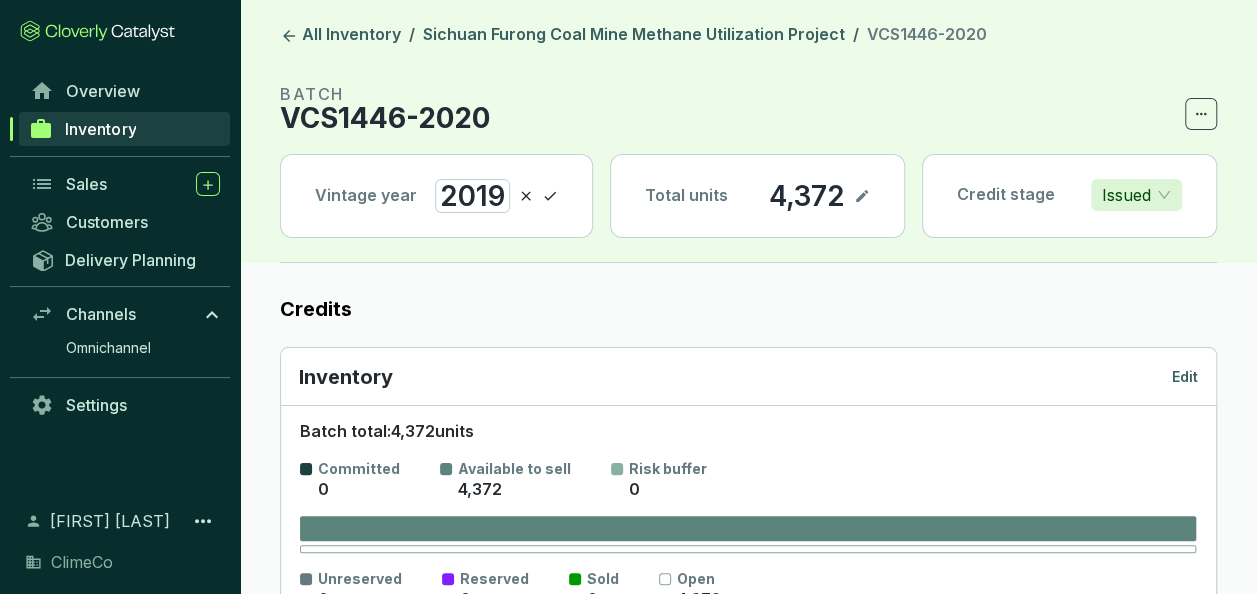 click 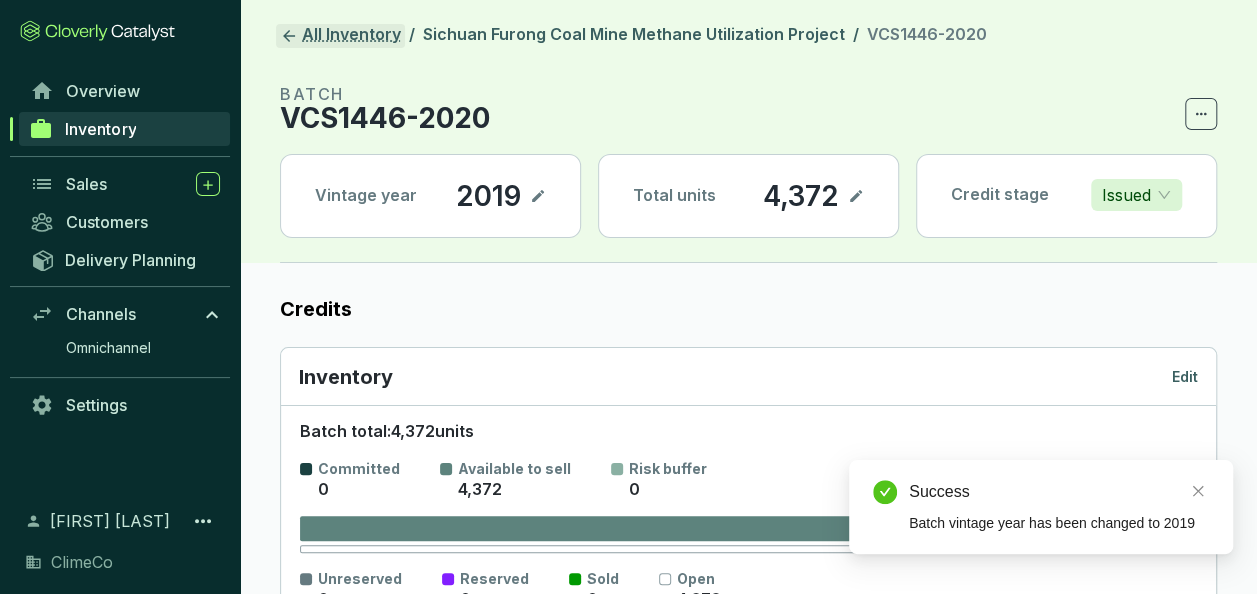 click 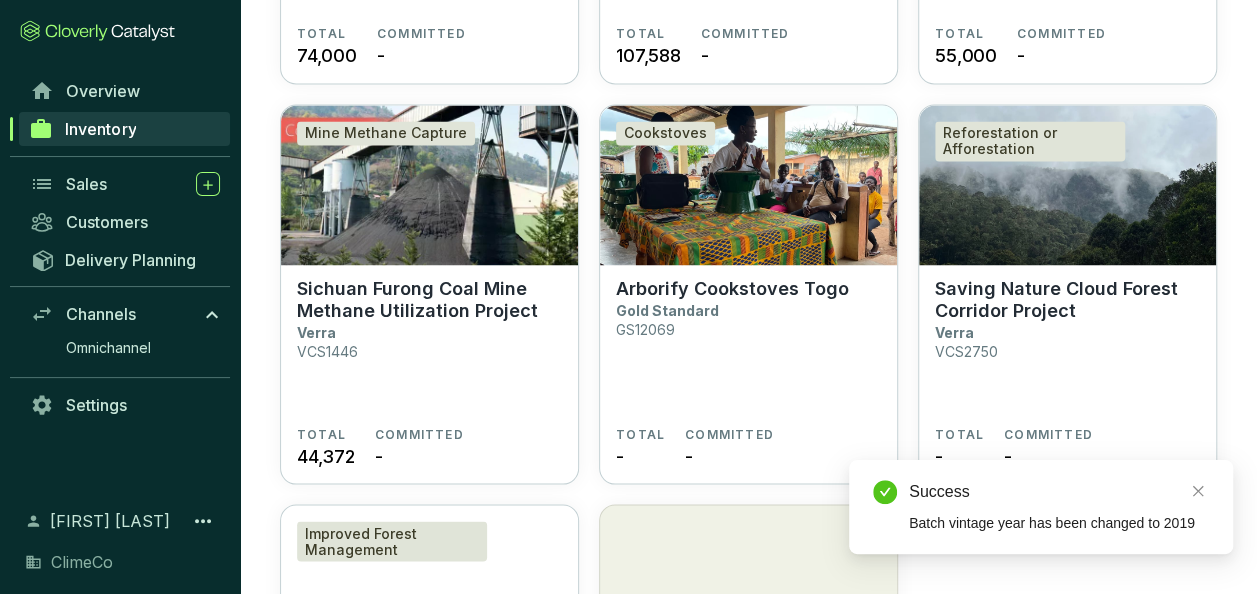 scroll, scrollTop: 1700, scrollLeft: 0, axis: vertical 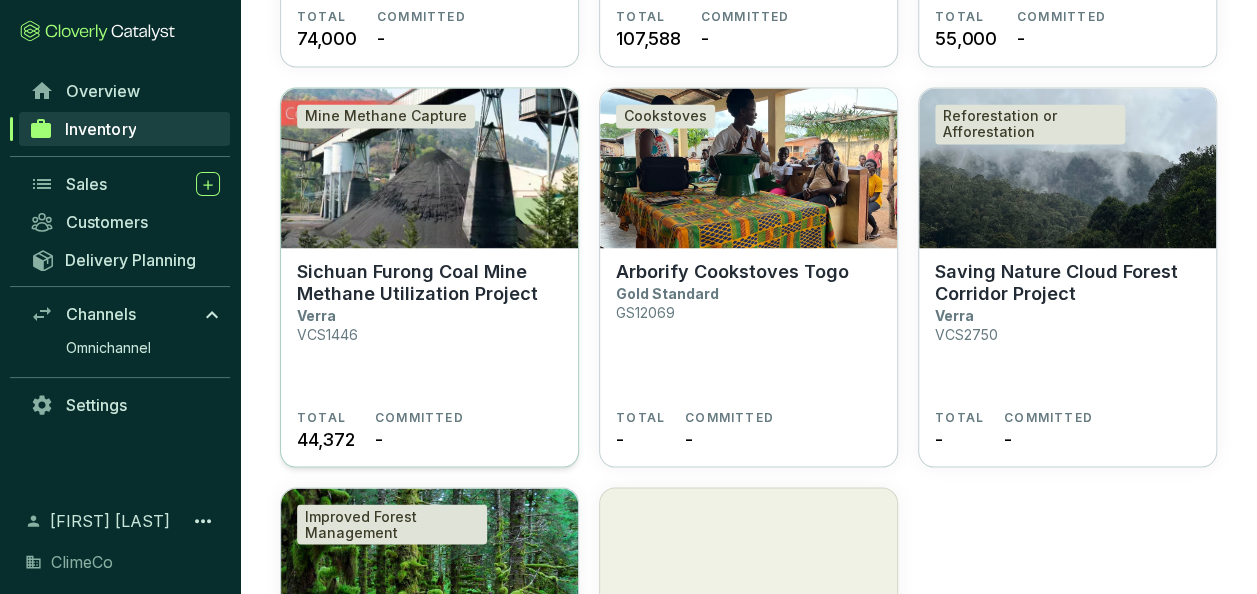 click on "Sichuan Furong Coal Mine Methane Utilization Project" at bounding box center (429, 282) 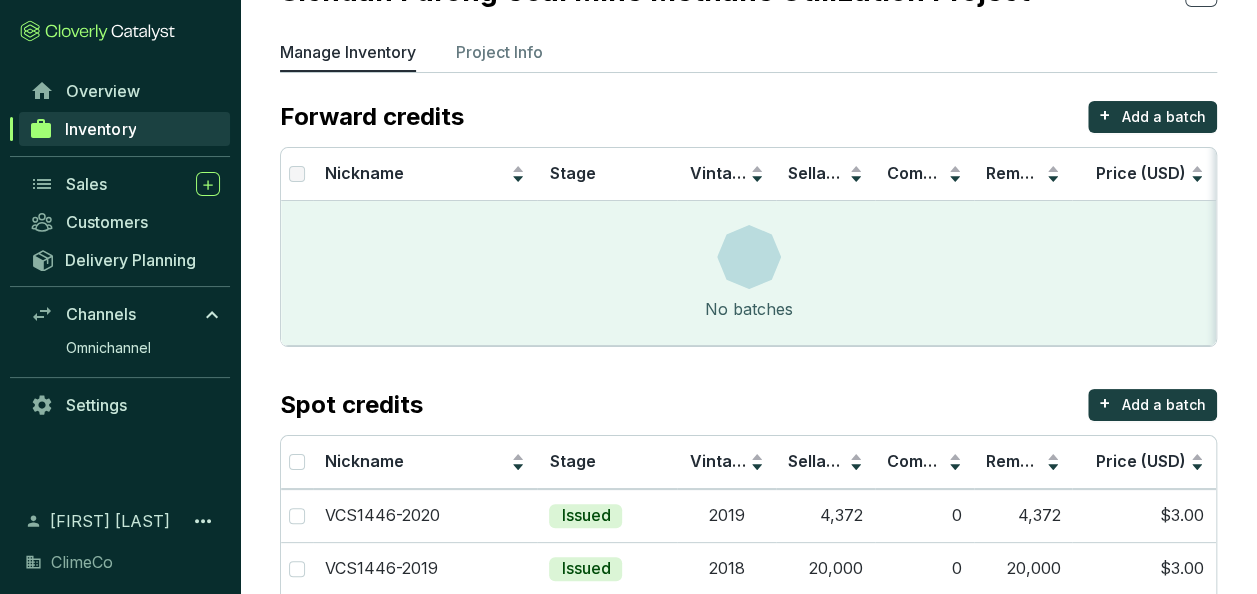 scroll, scrollTop: 190, scrollLeft: 0, axis: vertical 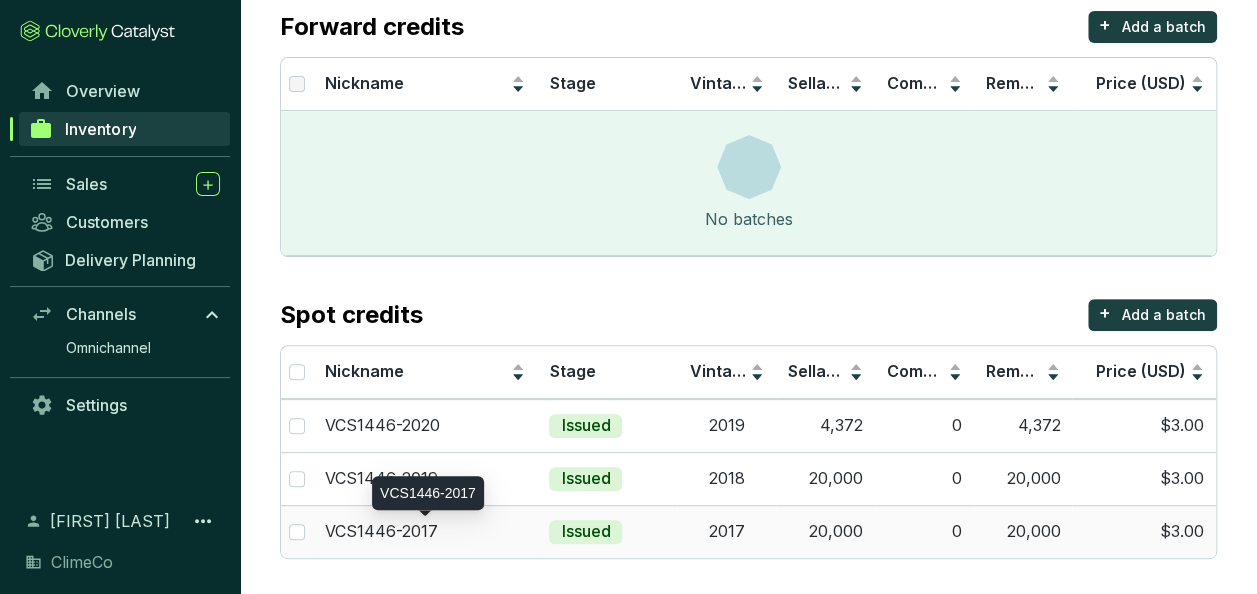 click on "VCS1446-2017" at bounding box center [381, 532] 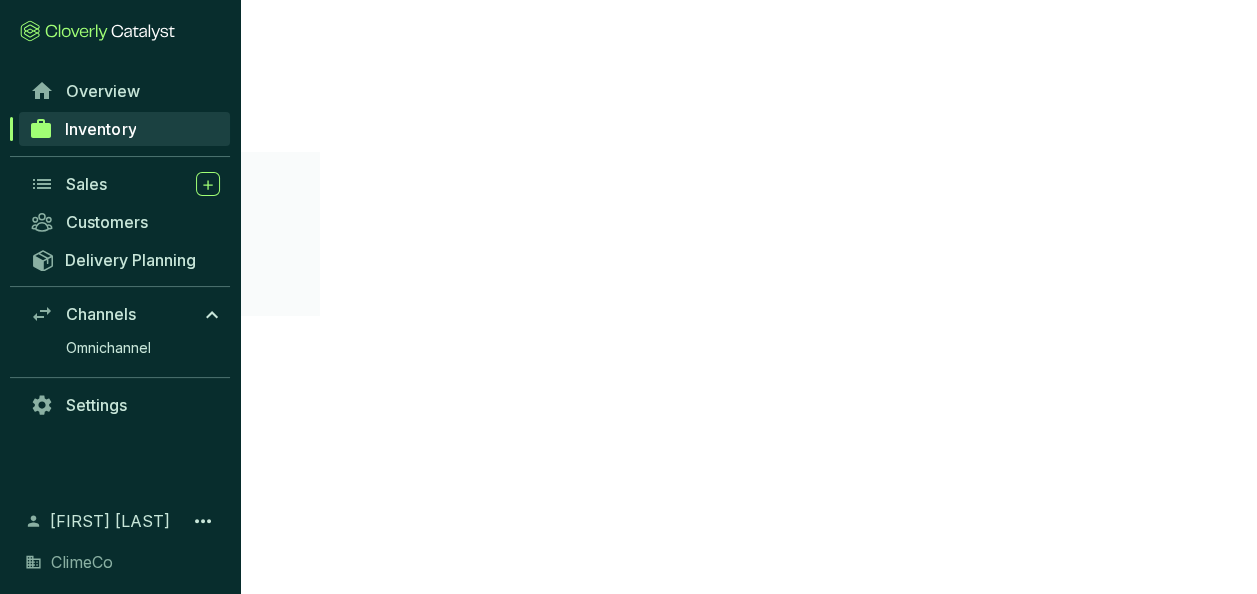 scroll, scrollTop: 0, scrollLeft: 0, axis: both 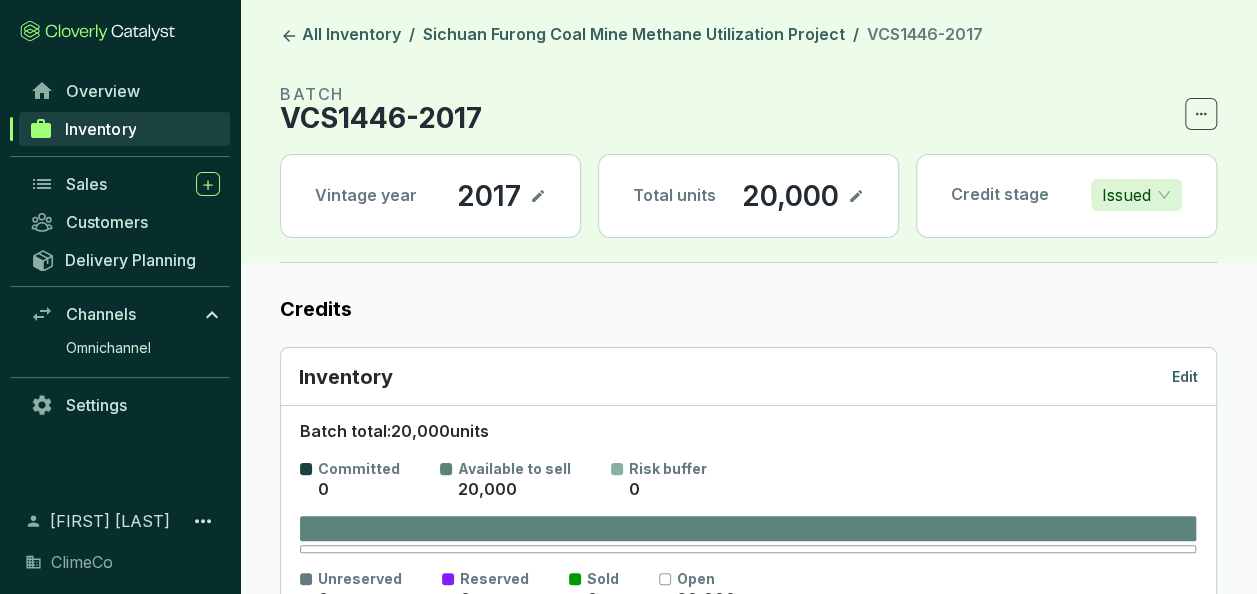 click 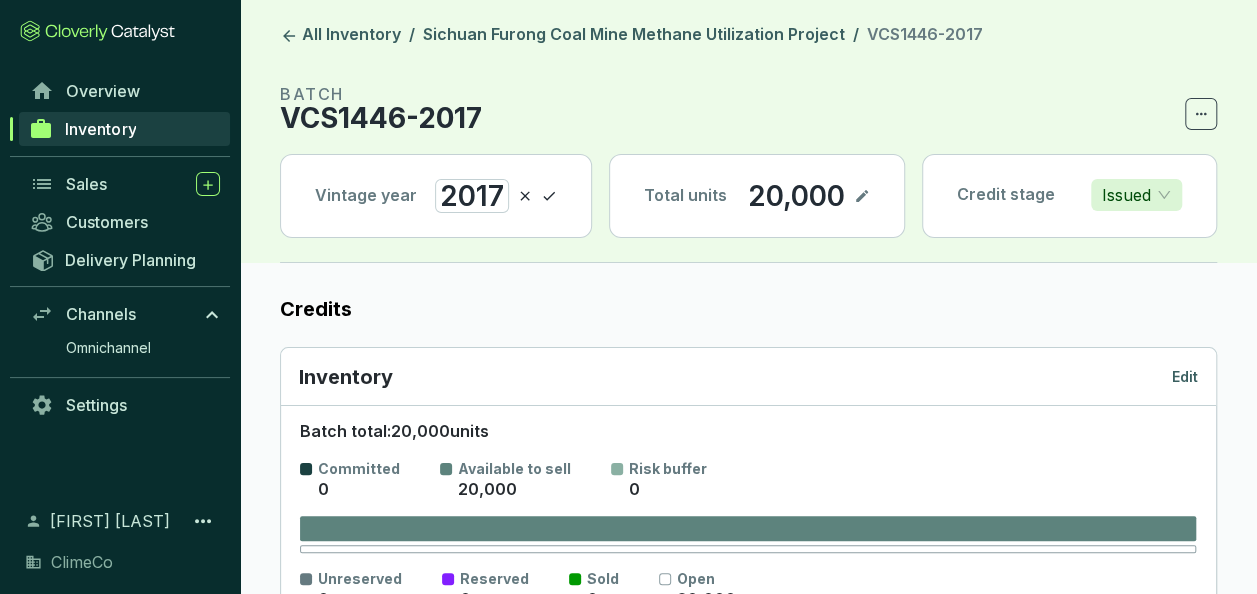 type 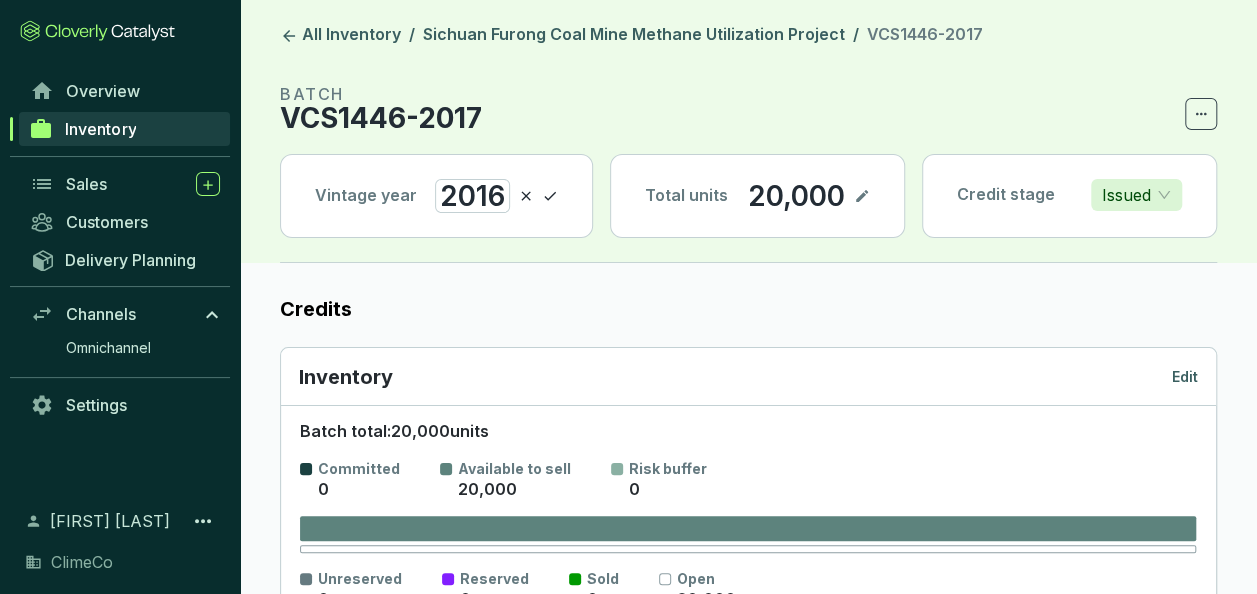 click 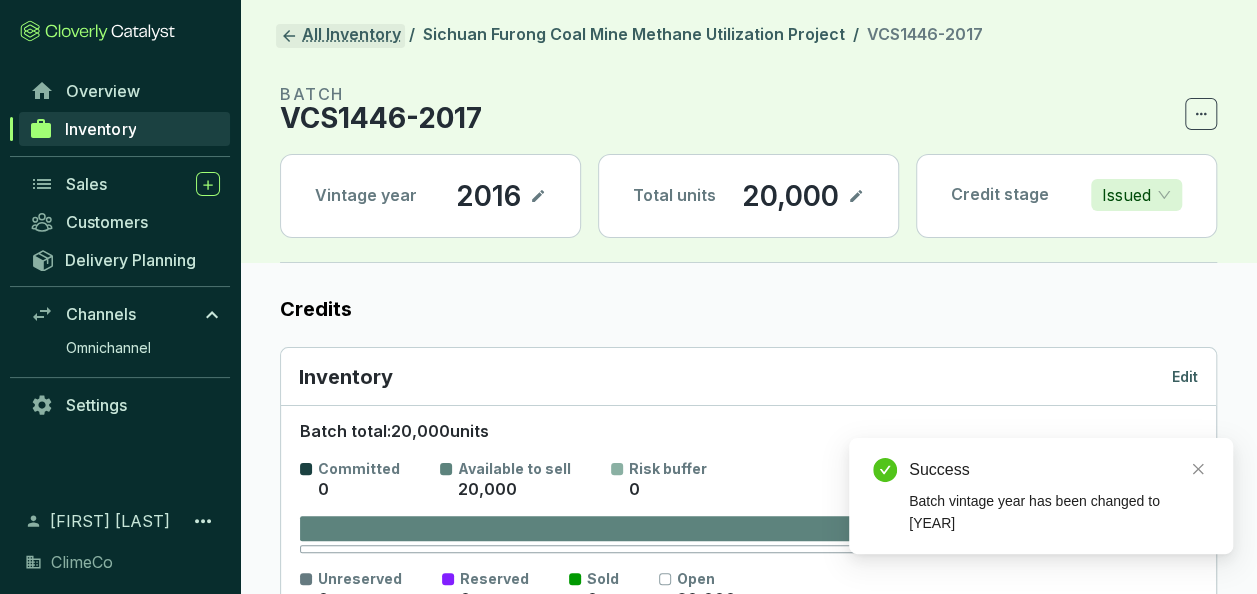 click on "All Inventory" at bounding box center (340, 36) 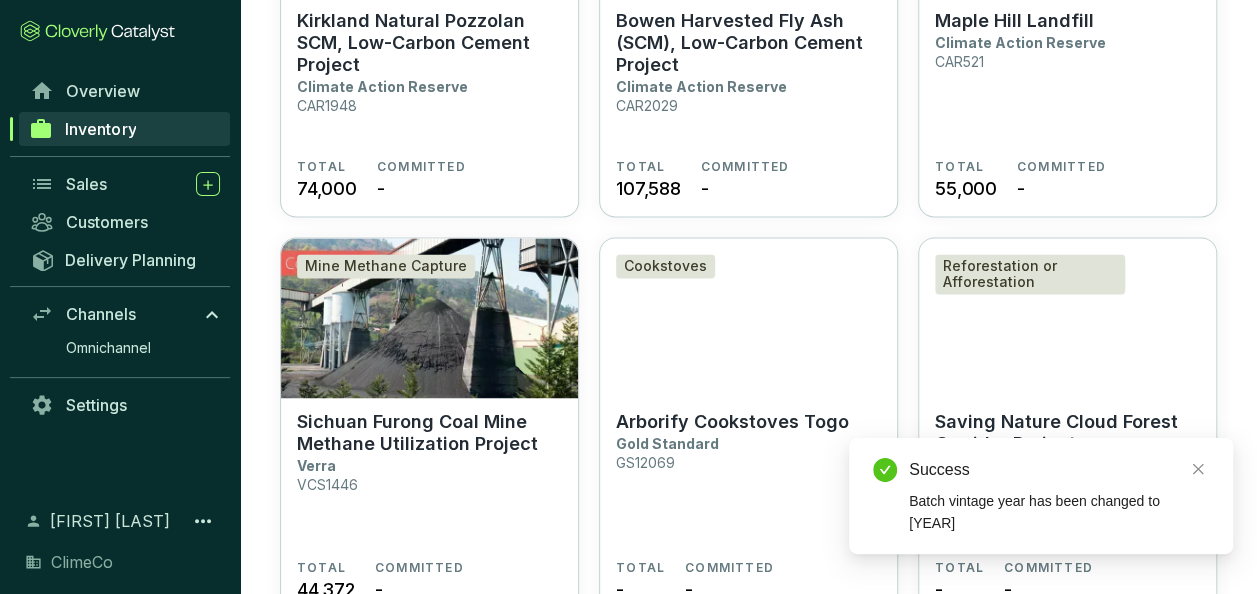 scroll, scrollTop: 1800, scrollLeft: 0, axis: vertical 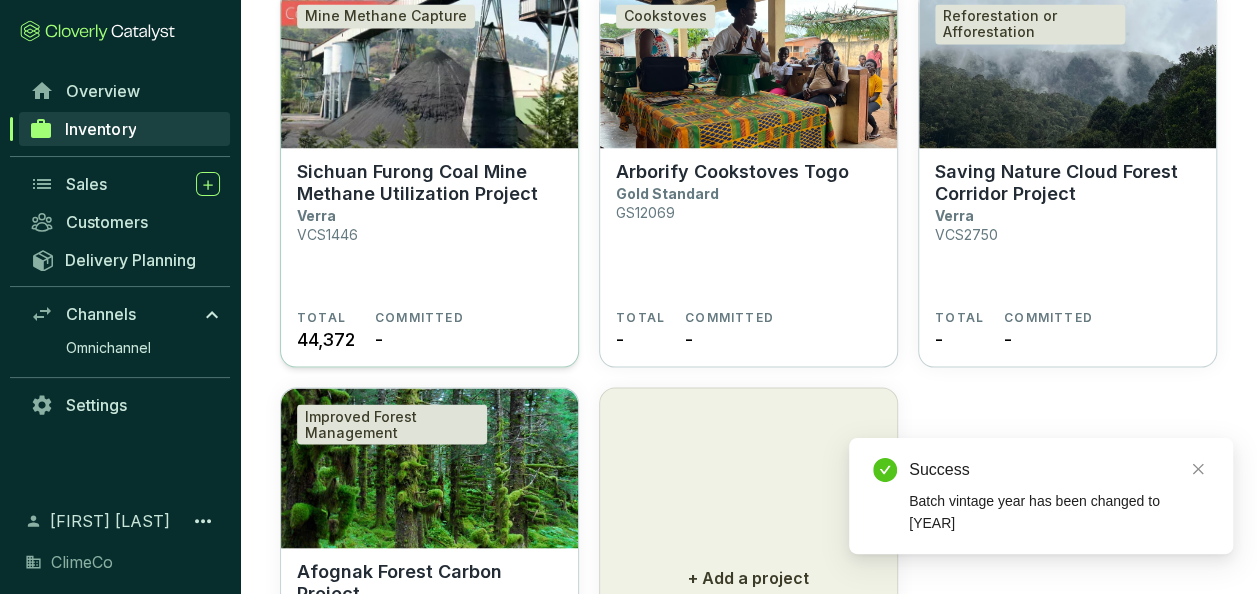 click on "Sichuan Furong Coal Mine Methane Utilization Project Verra VCS1446" at bounding box center (429, 234) 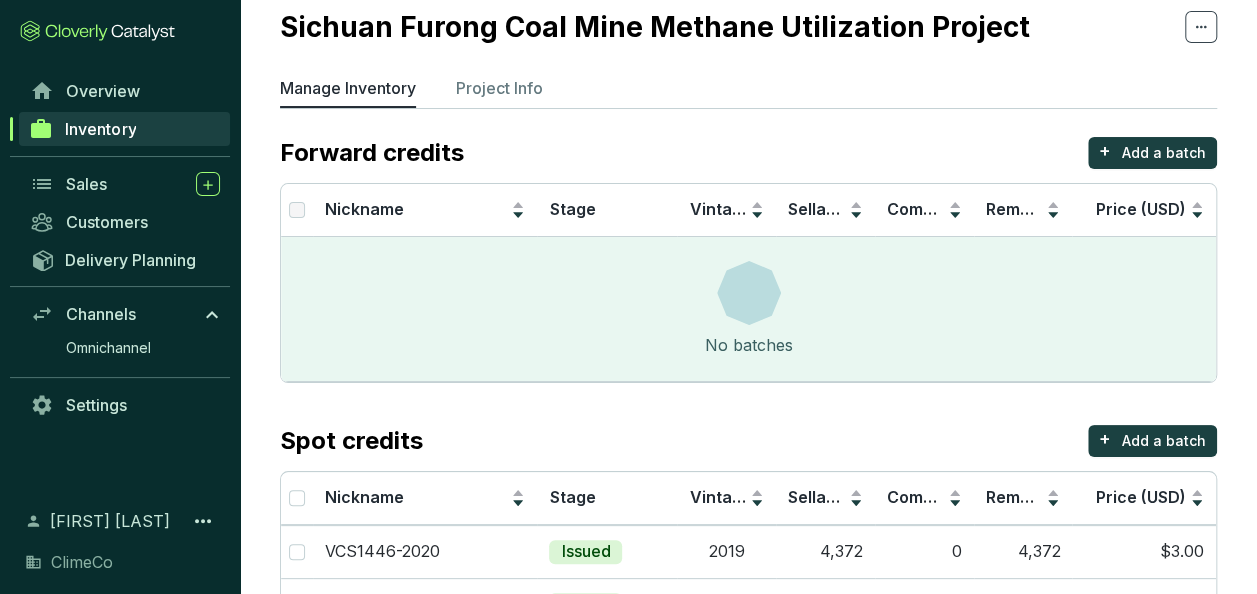 scroll, scrollTop: 0, scrollLeft: 0, axis: both 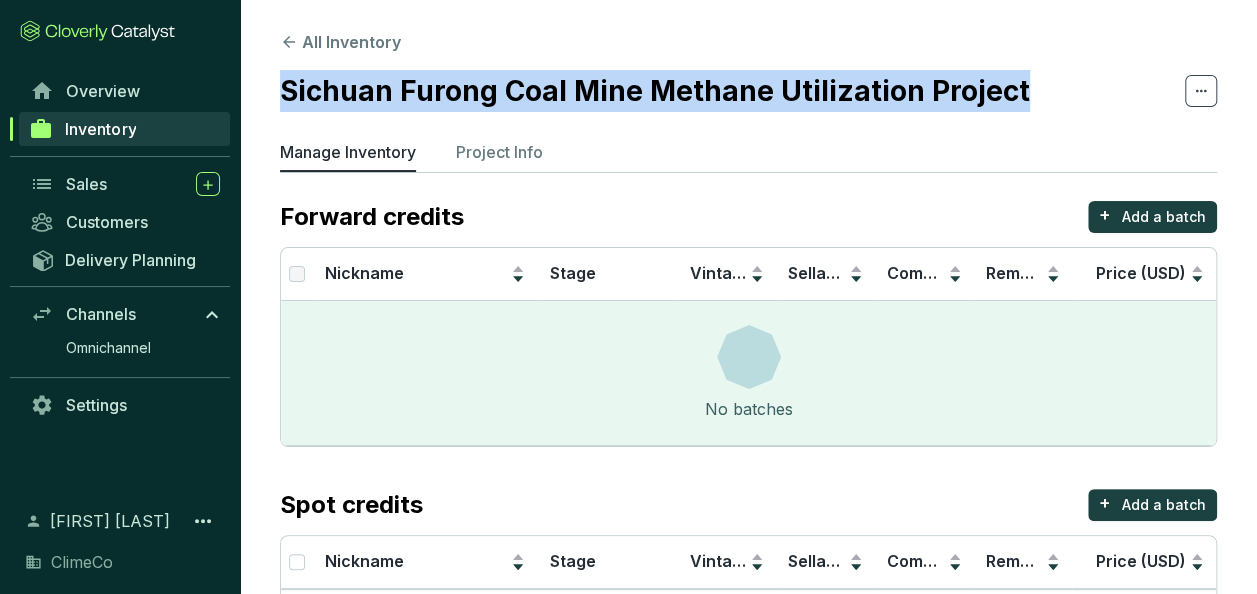 drag, startPoint x: 1024, startPoint y: 95, endPoint x: 288, endPoint y: 93, distance: 736.00275 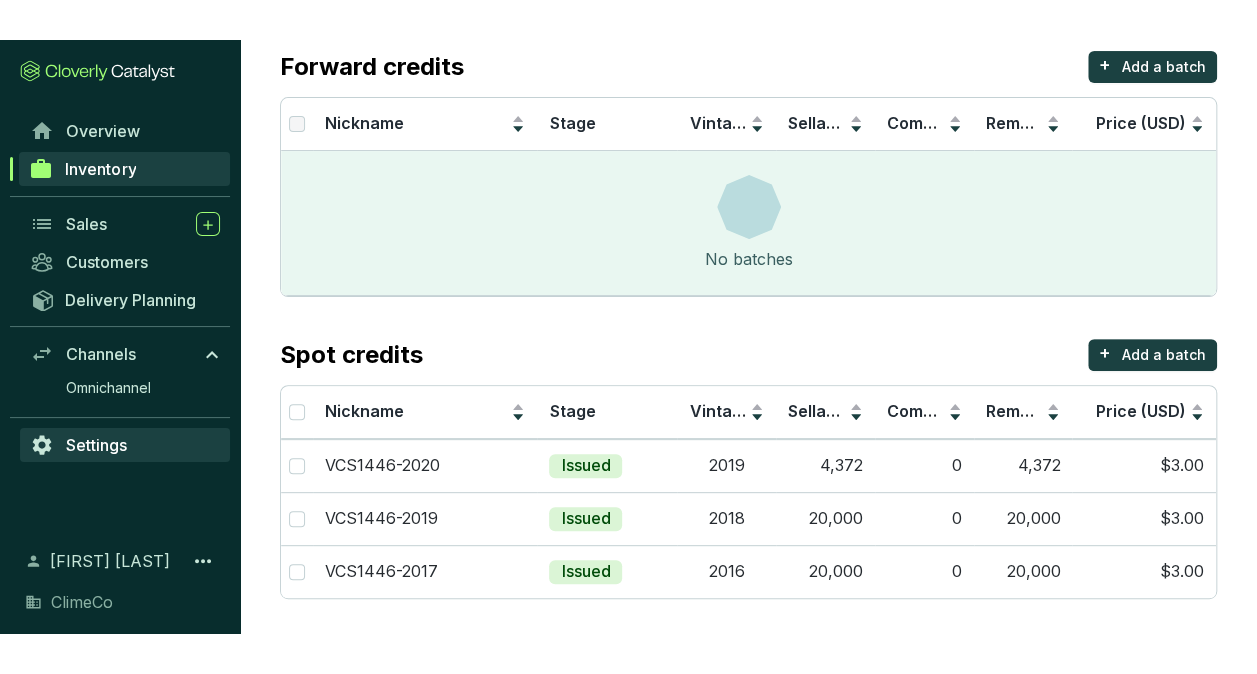 scroll, scrollTop: 110, scrollLeft: 0, axis: vertical 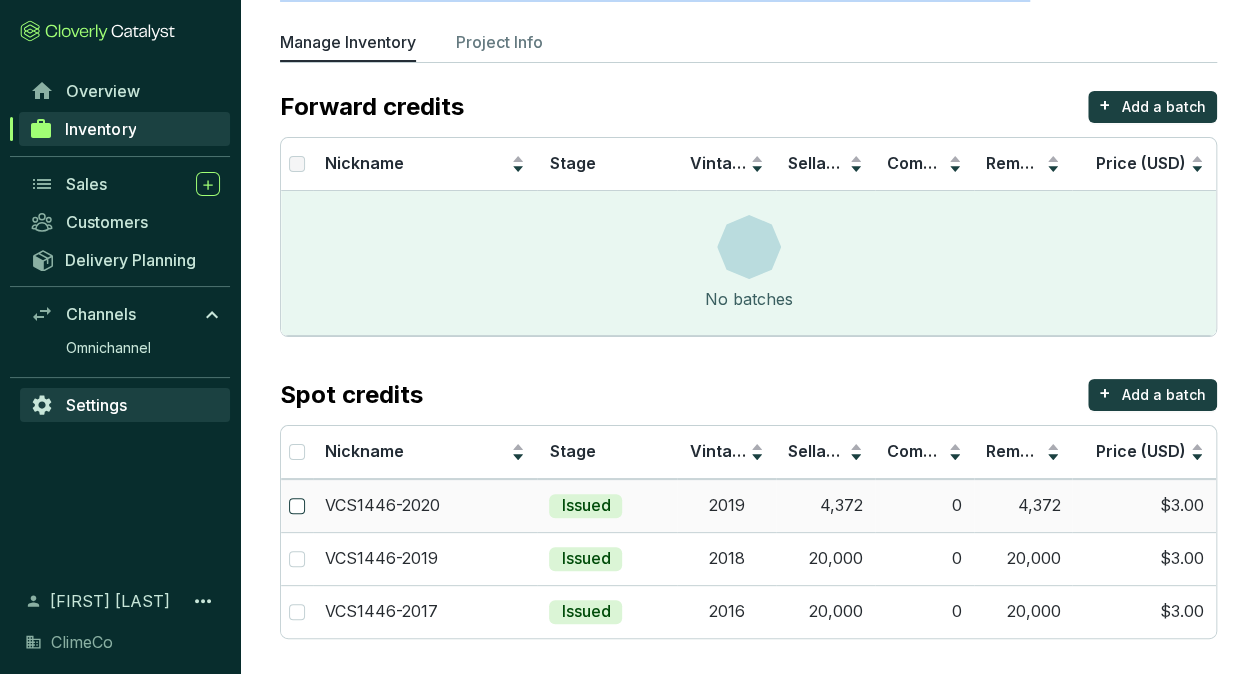 click at bounding box center [297, 506] 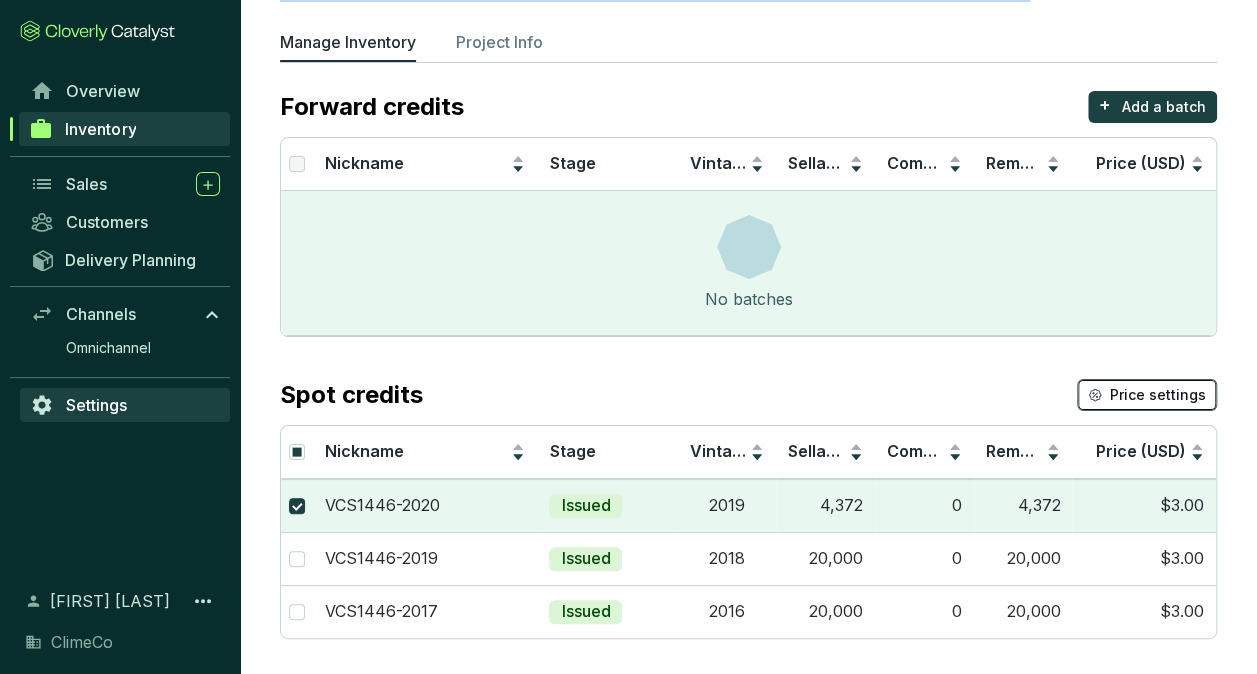 click on "Price settings" at bounding box center [1158, 395] 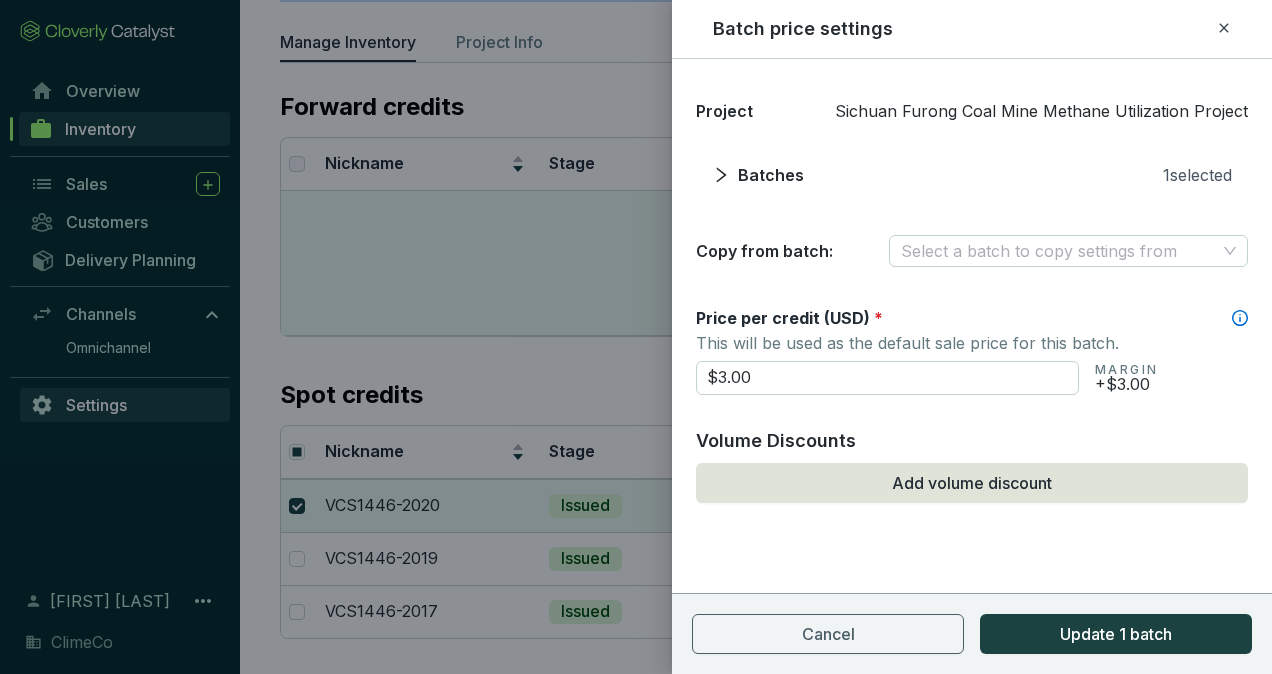 click 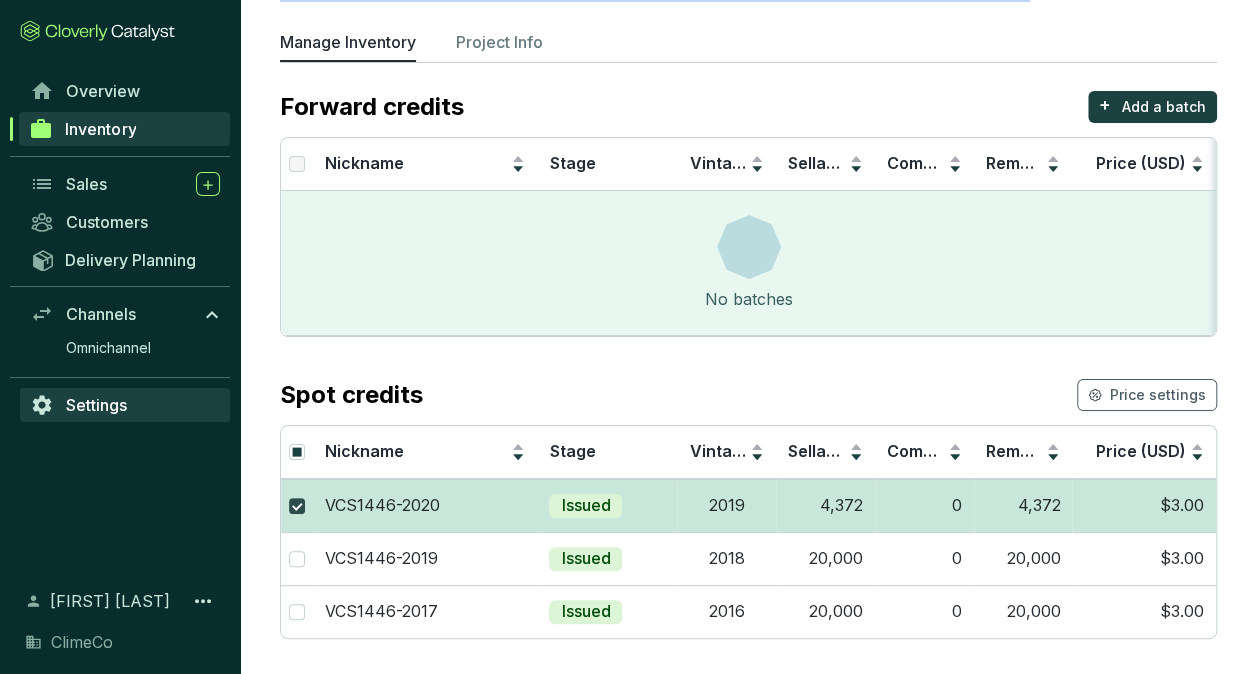 click at bounding box center (297, 506) 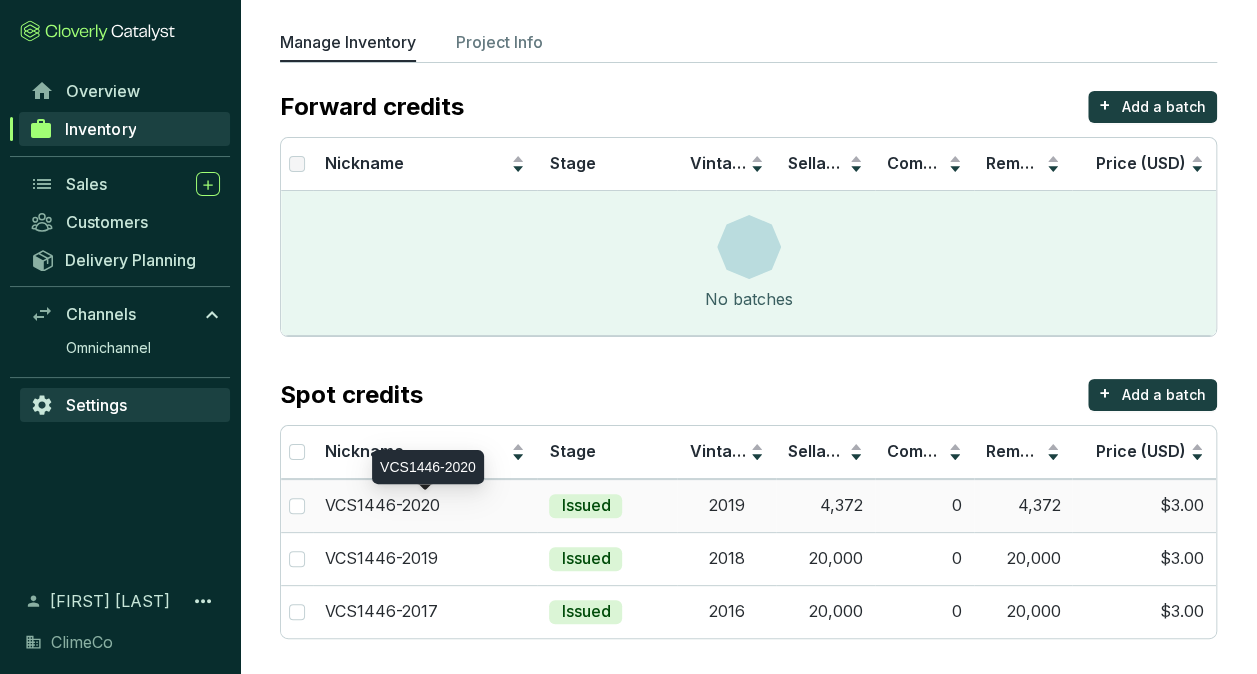click on "VCS1446-2020" at bounding box center [425, 506] 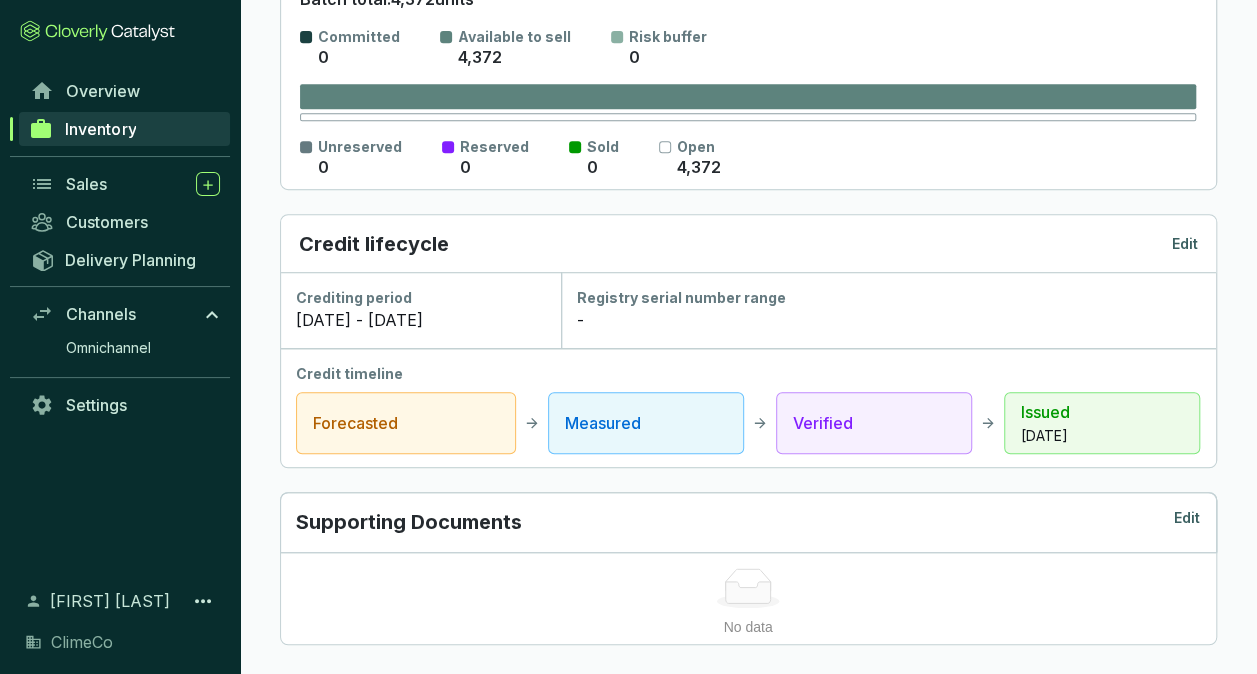 scroll, scrollTop: 50, scrollLeft: 0, axis: vertical 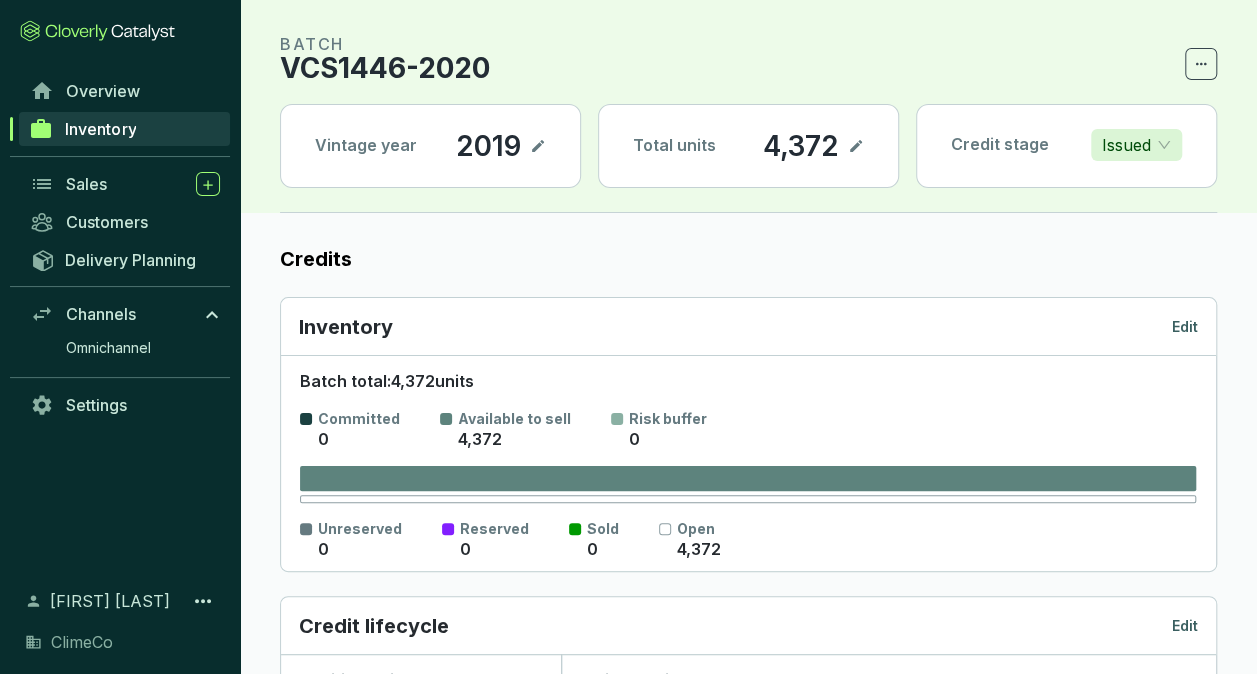 click on "Edit" at bounding box center [1185, 327] 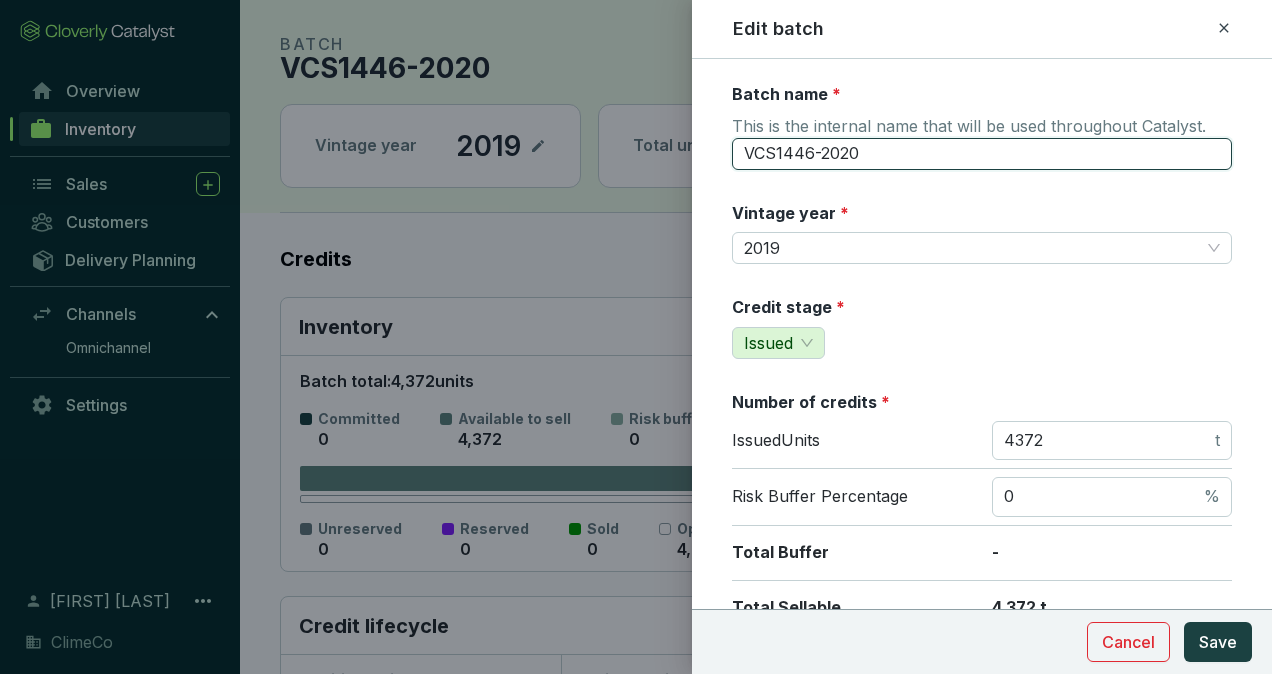click on "VCS1446-2020" at bounding box center (982, 154) 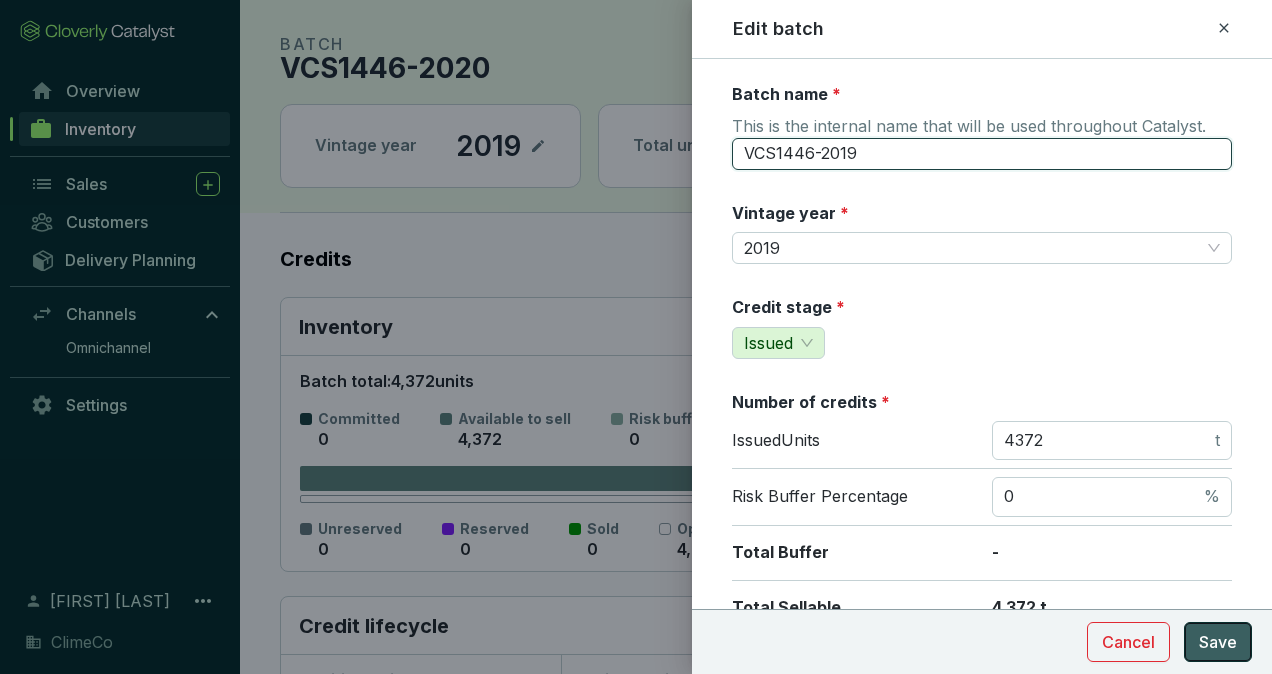 type on "VCS1446-2019" 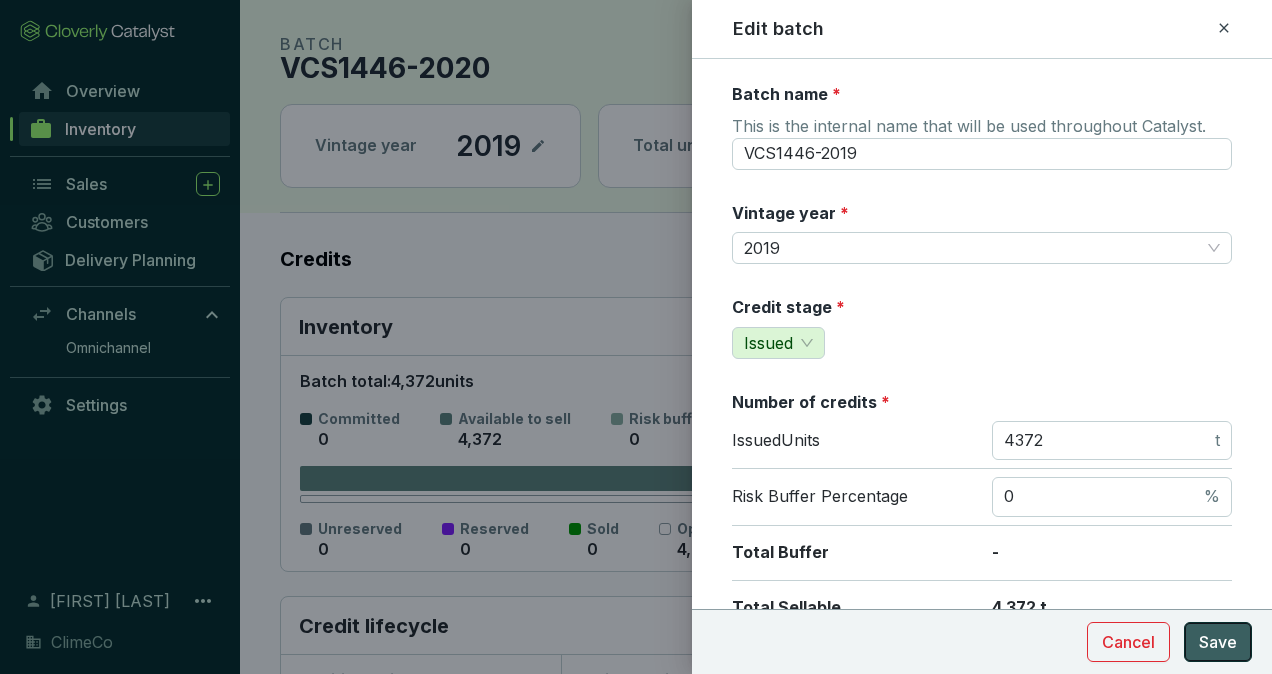click on "Save" at bounding box center [1218, 642] 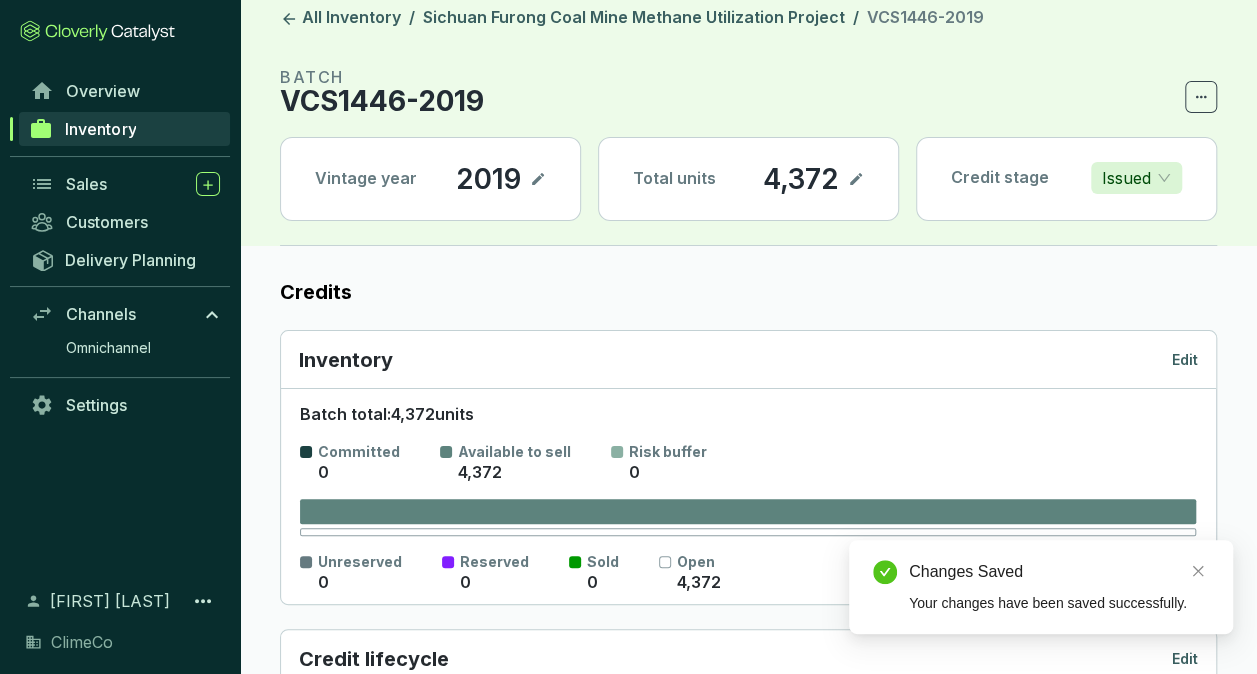 scroll, scrollTop: 0, scrollLeft: 0, axis: both 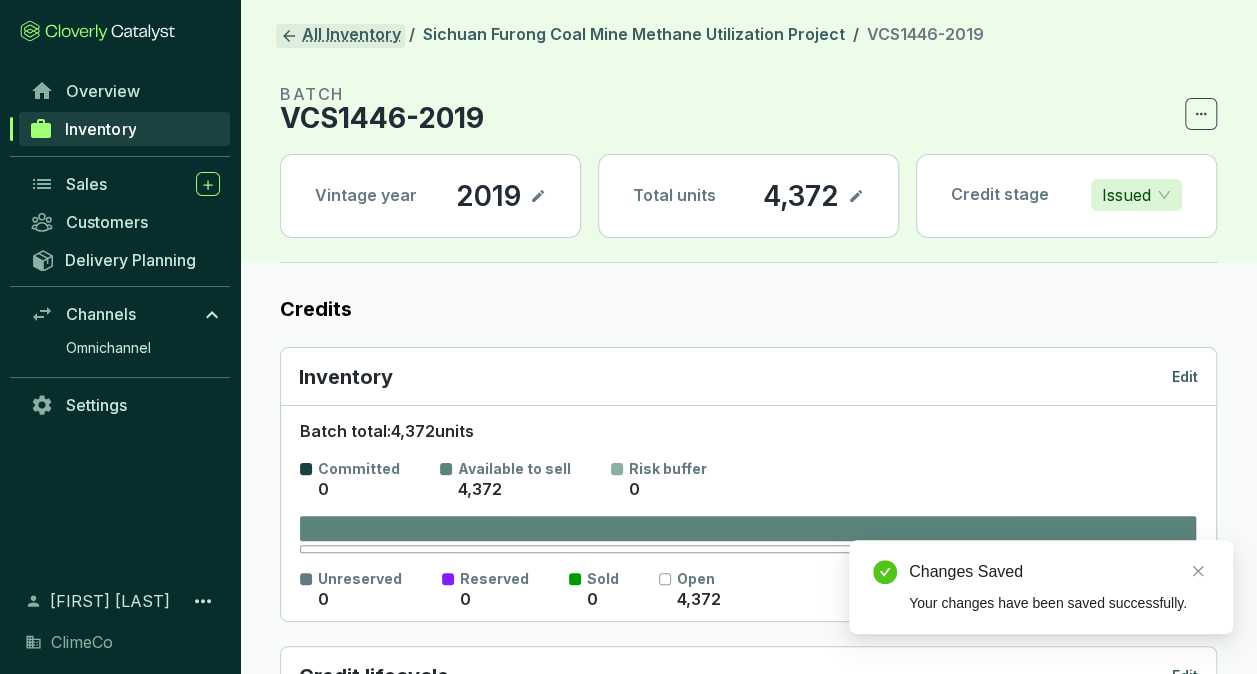 click on "All Inventory" at bounding box center (340, 36) 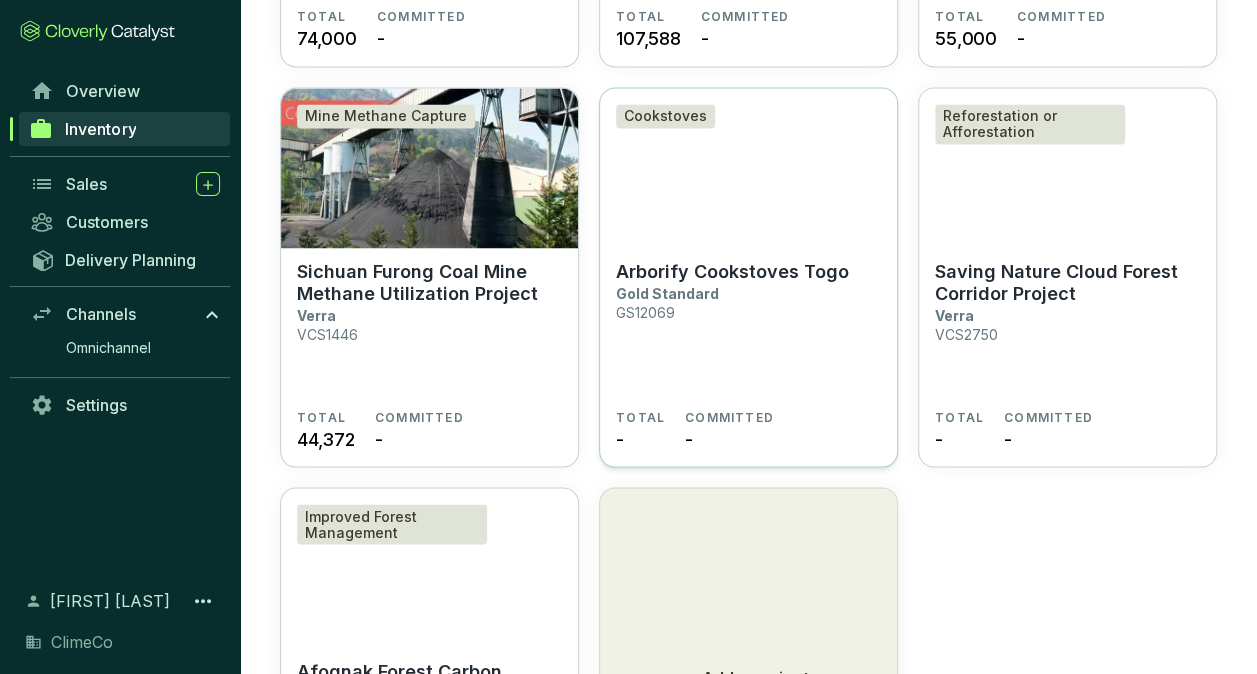 scroll, scrollTop: 1500, scrollLeft: 0, axis: vertical 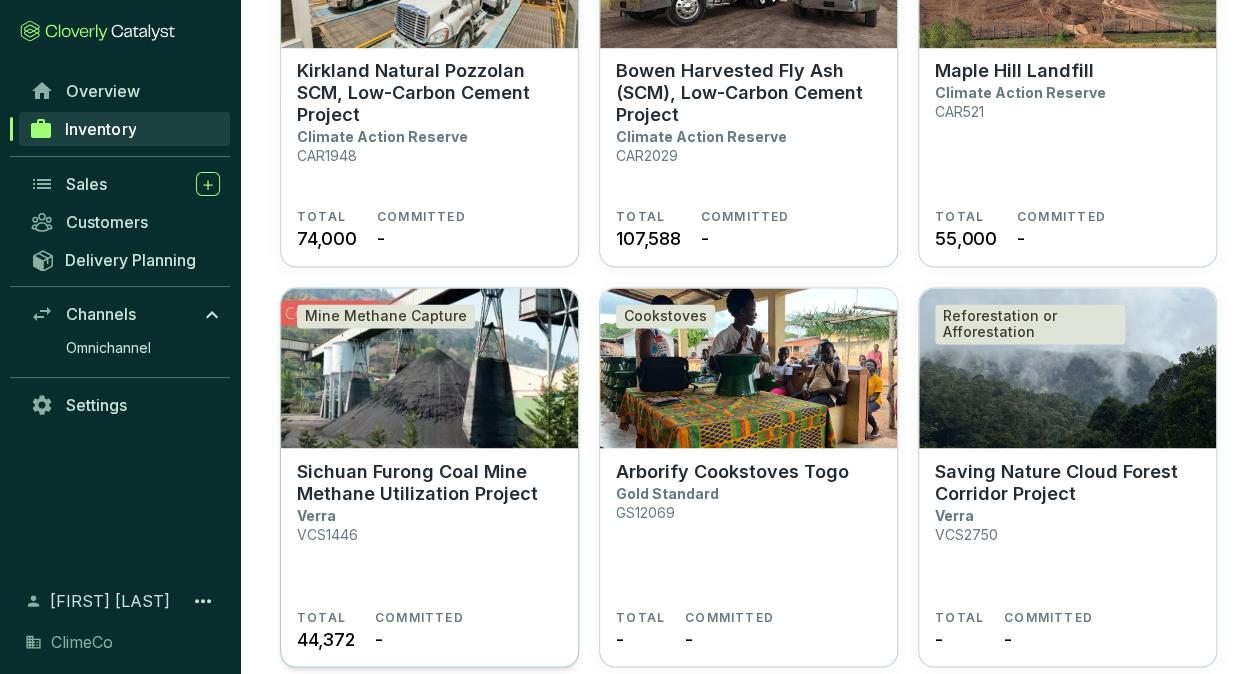 click on "Sichuan Furong Coal Mine Methane Utilization Project" at bounding box center [429, 482] 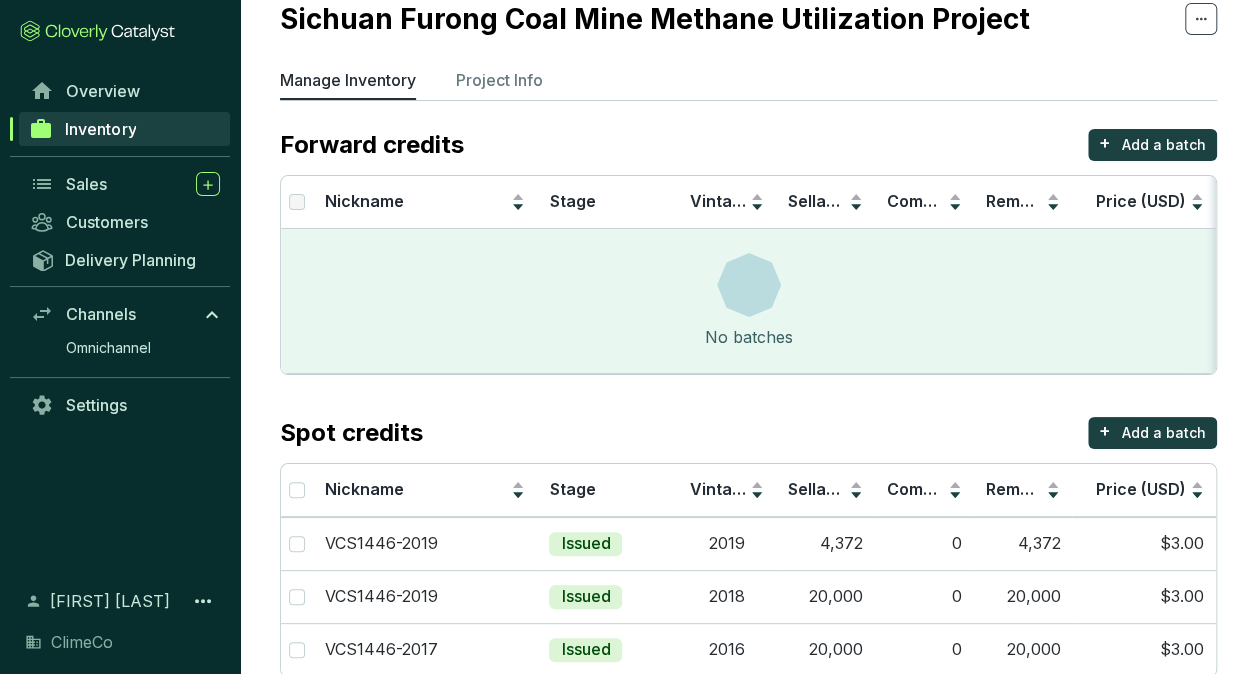 scroll, scrollTop: 100, scrollLeft: 0, axis: vertical 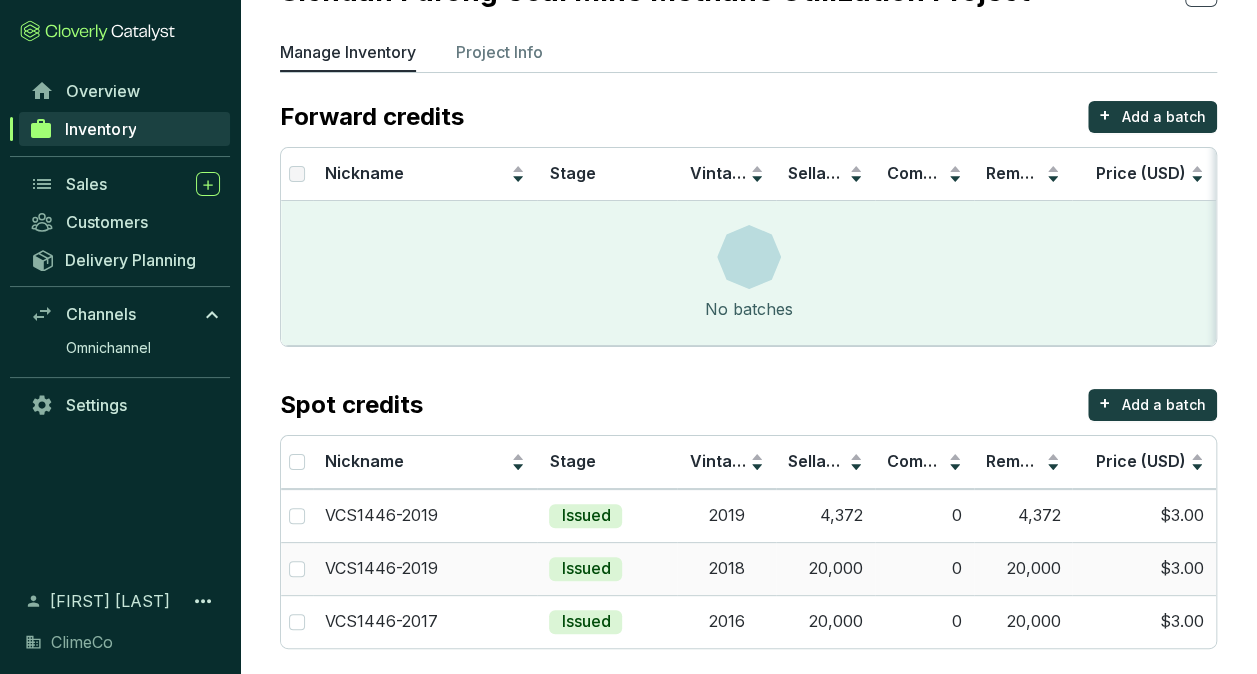 click on "$3.00" at bounding box center (1144, 568) 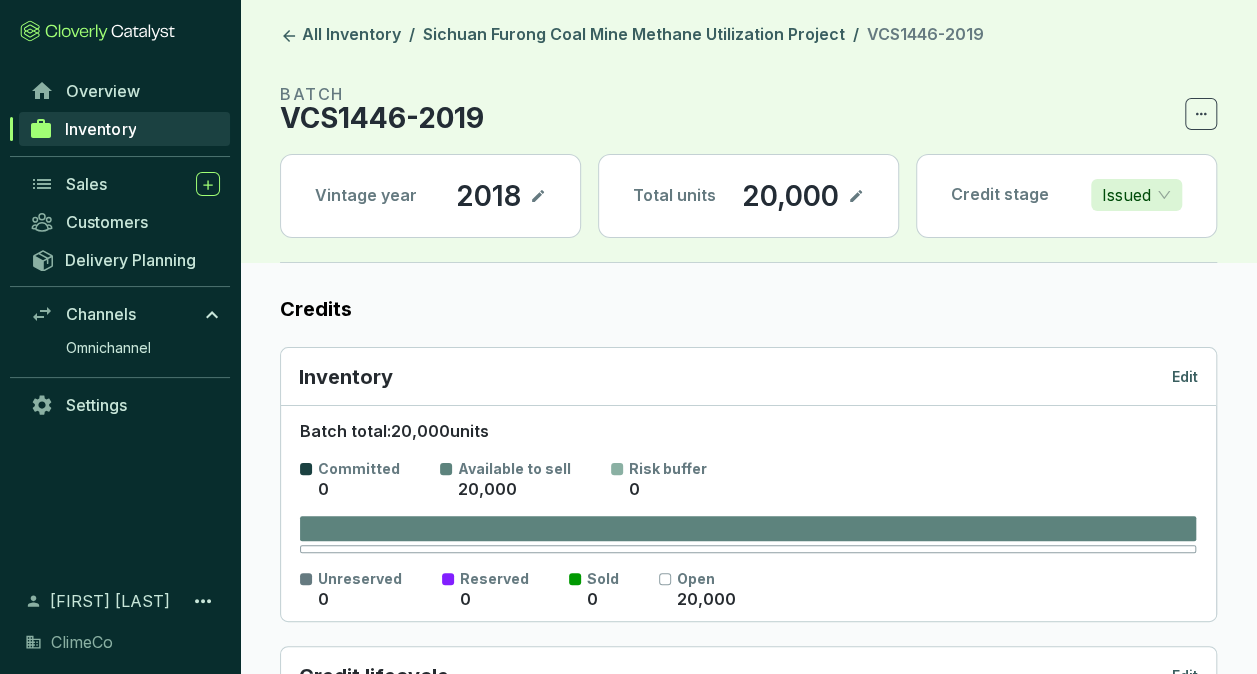click on "Edit" at bounding box center (1185, 377) 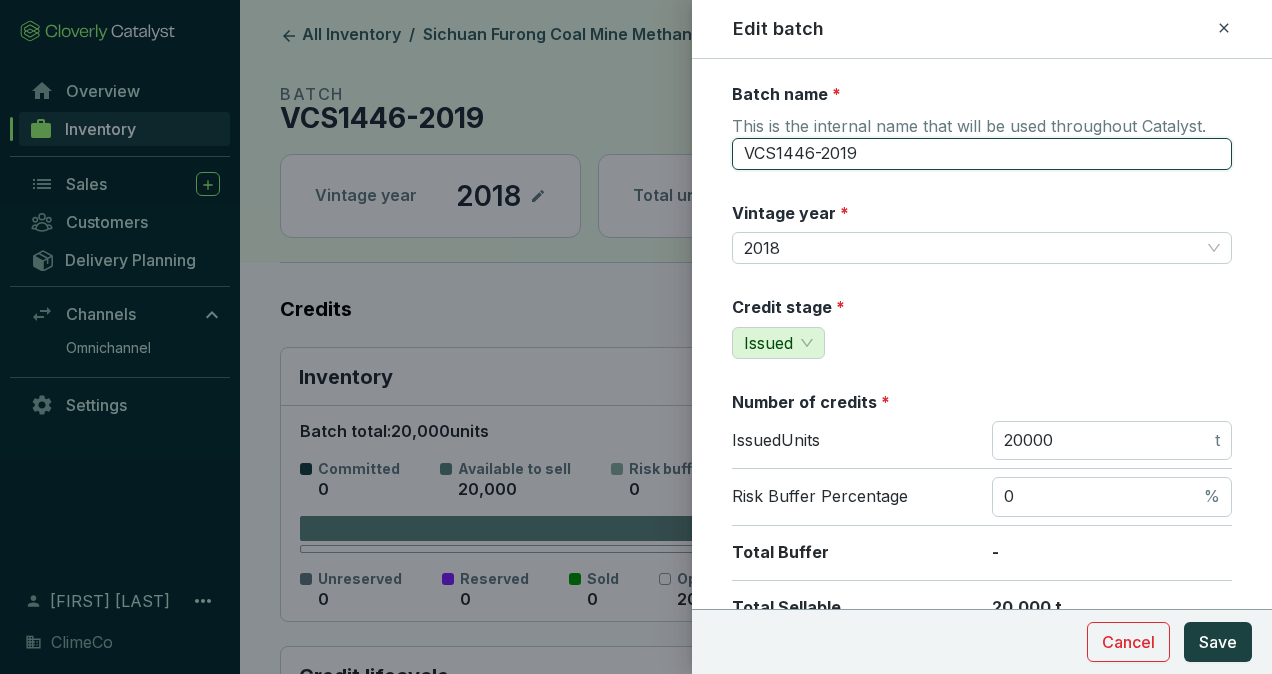 click on "VCS1446-2019" at bounding box center [982, 154] 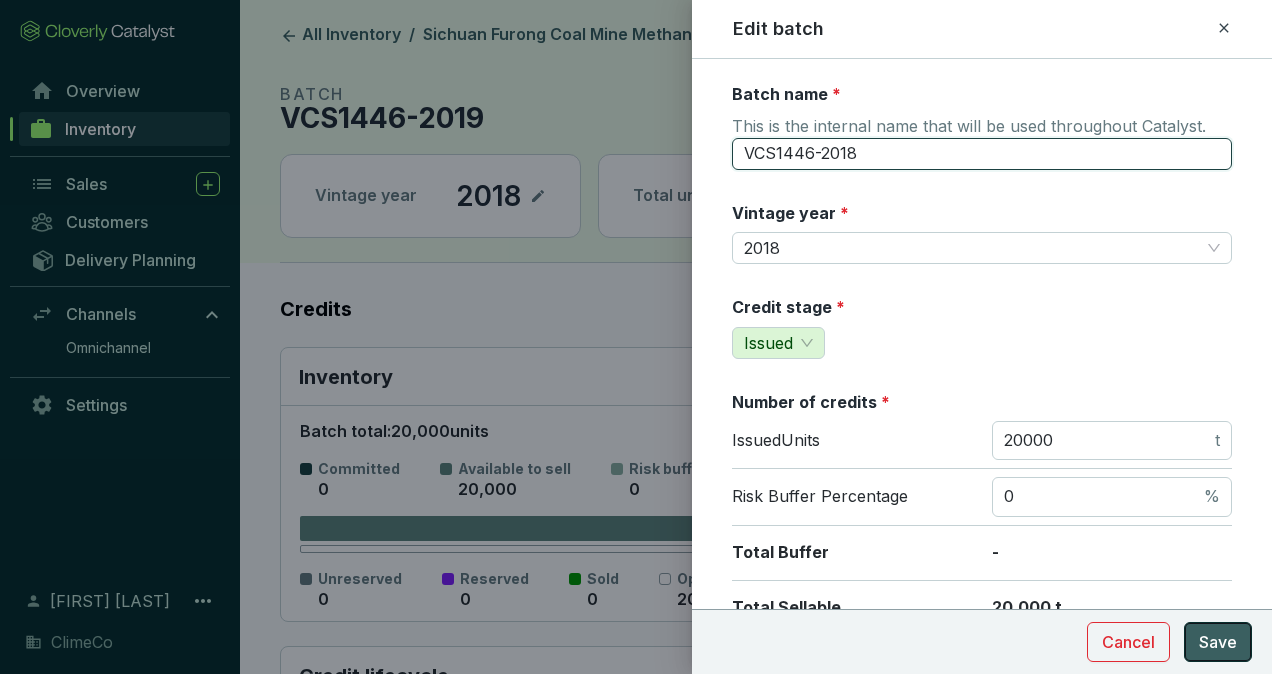 type on "VCS1446-2018" 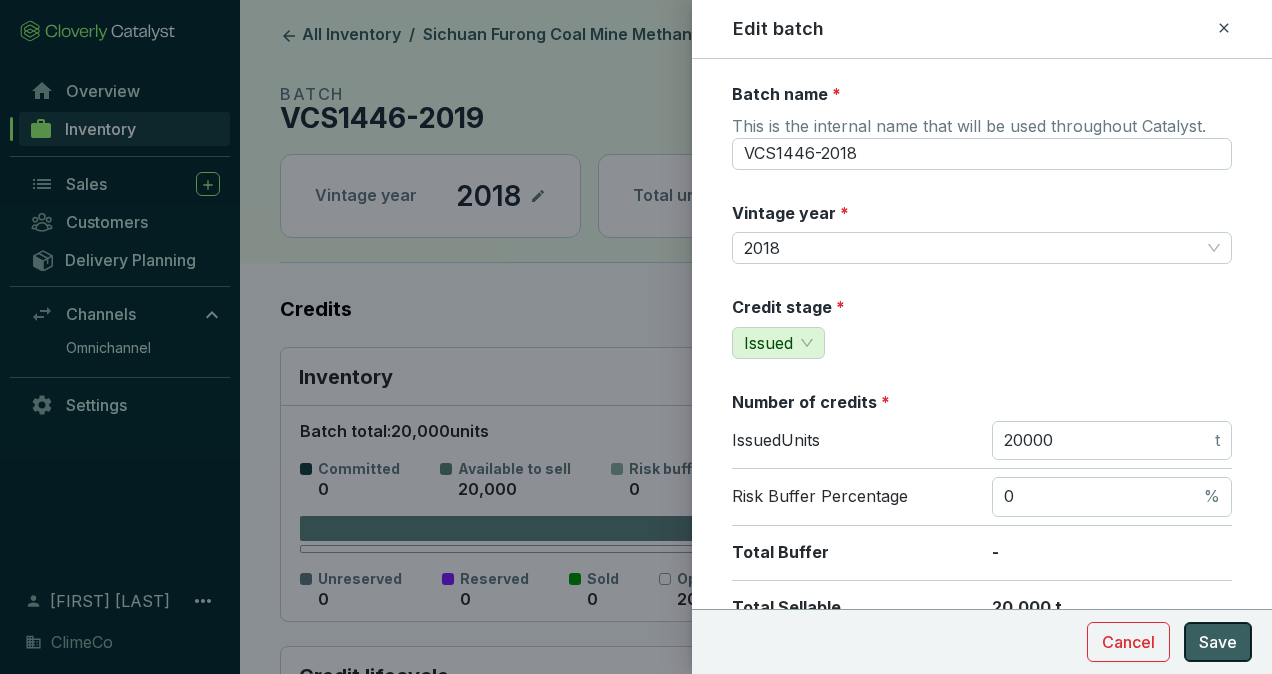 click on "Save" at bounding box center [1218, 642] 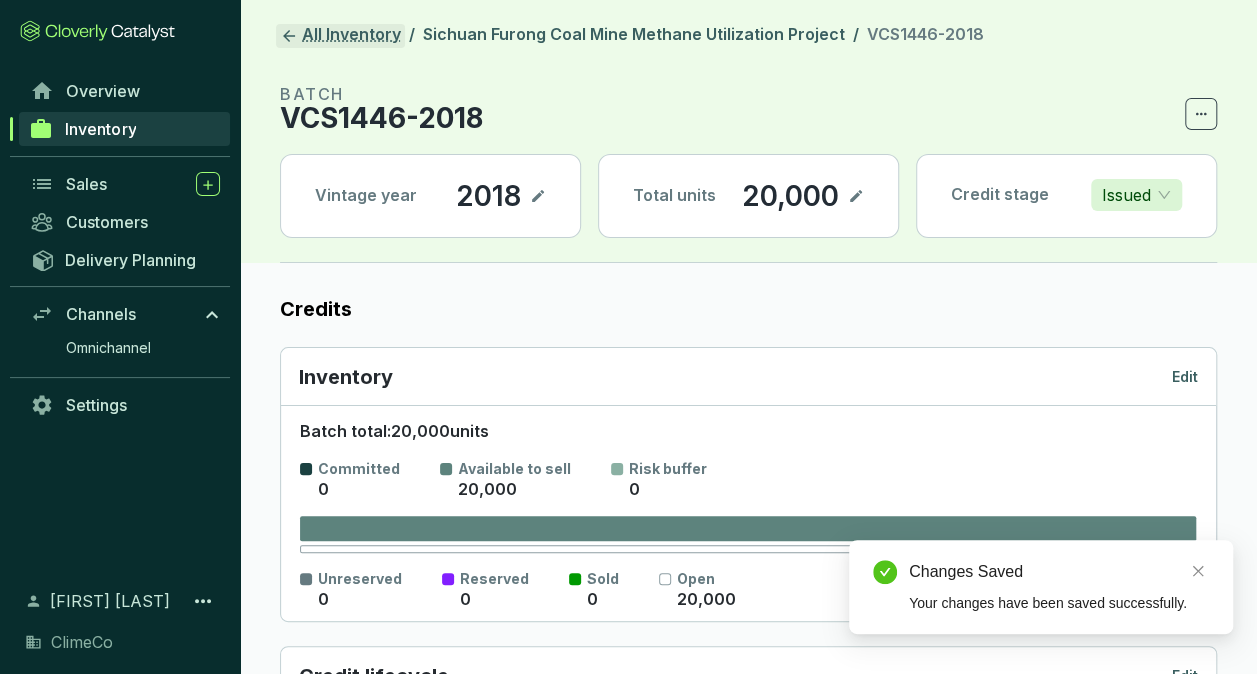 click on "All Inventory" at bounding box center [340, 36] 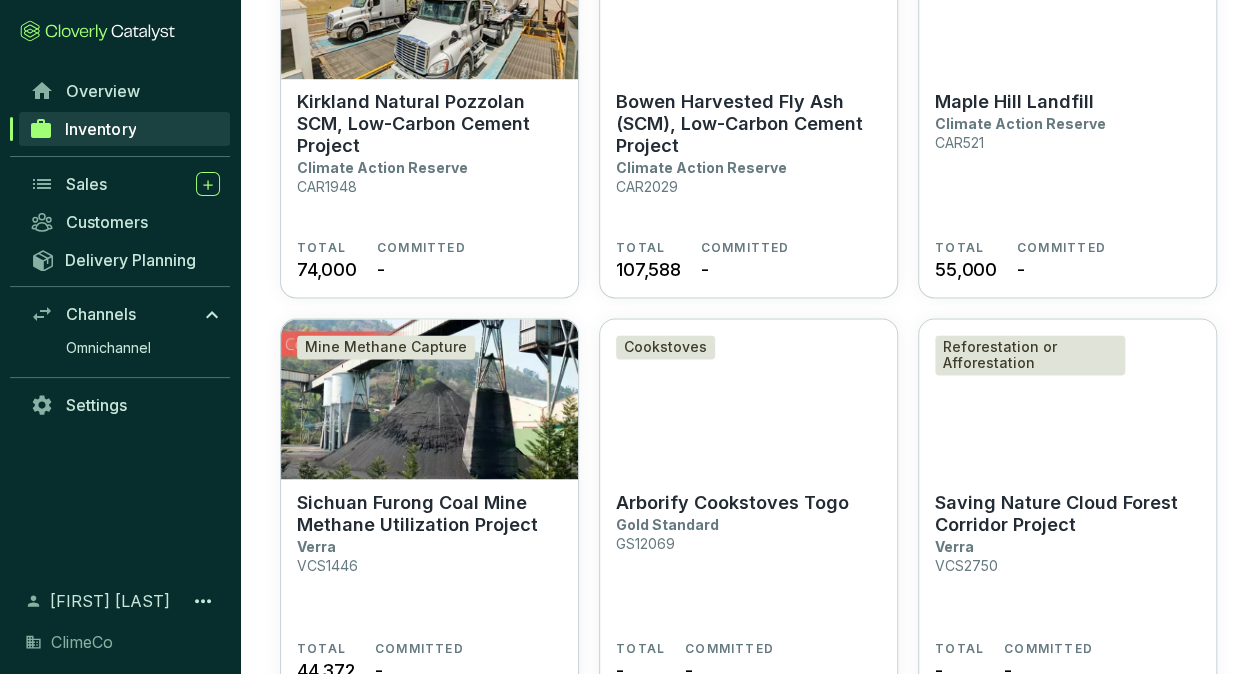 scroll, scrollTop: 1500, scrollLeft: 0, axis: vertical 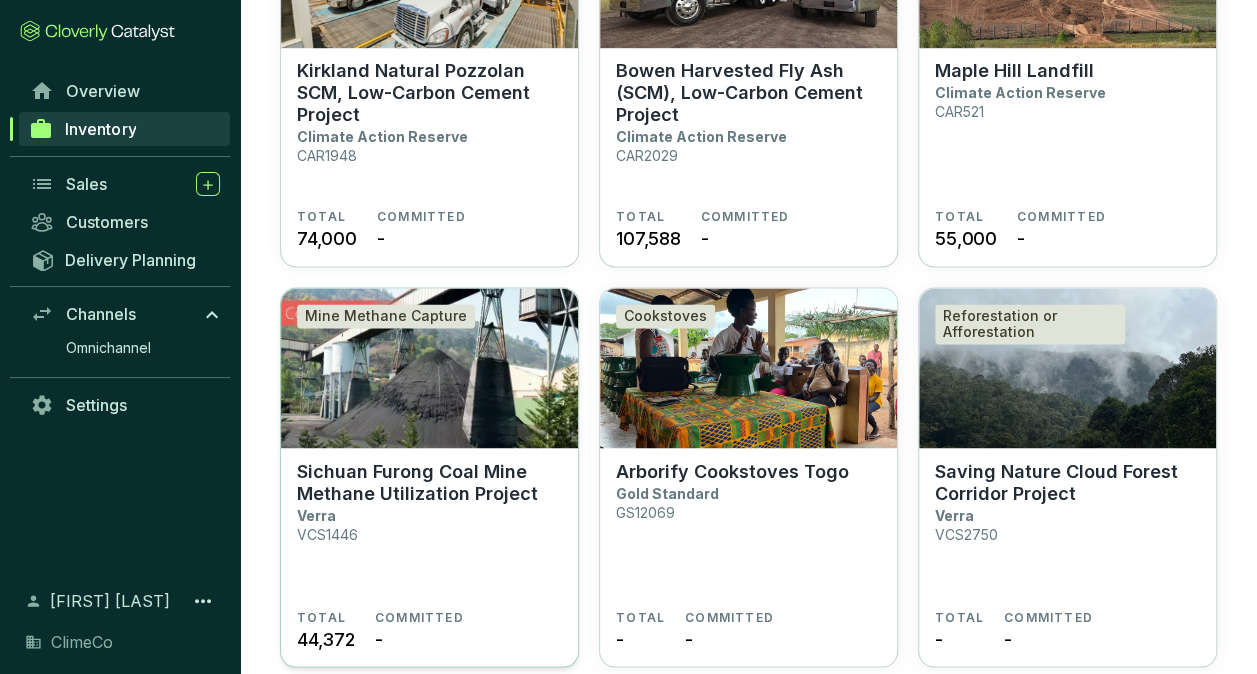 click at bounding box center (429, 368) 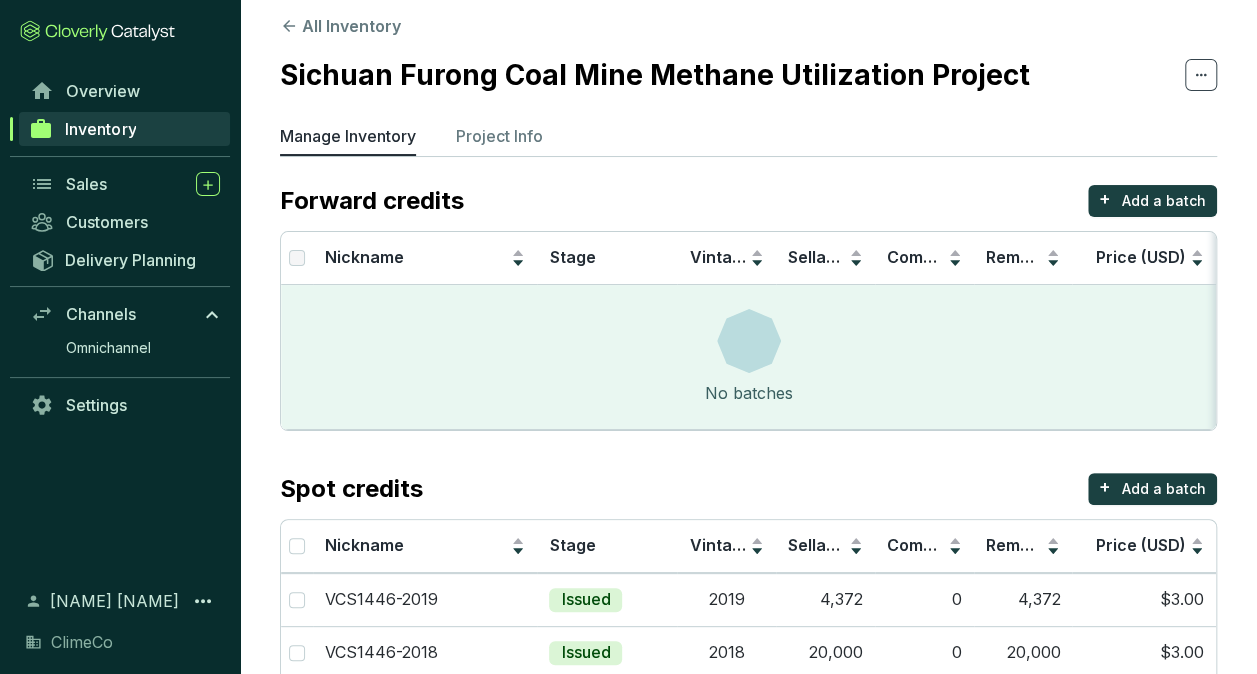 scroll, scrollTop: 100, scrollLeft: 0, axis: vertical 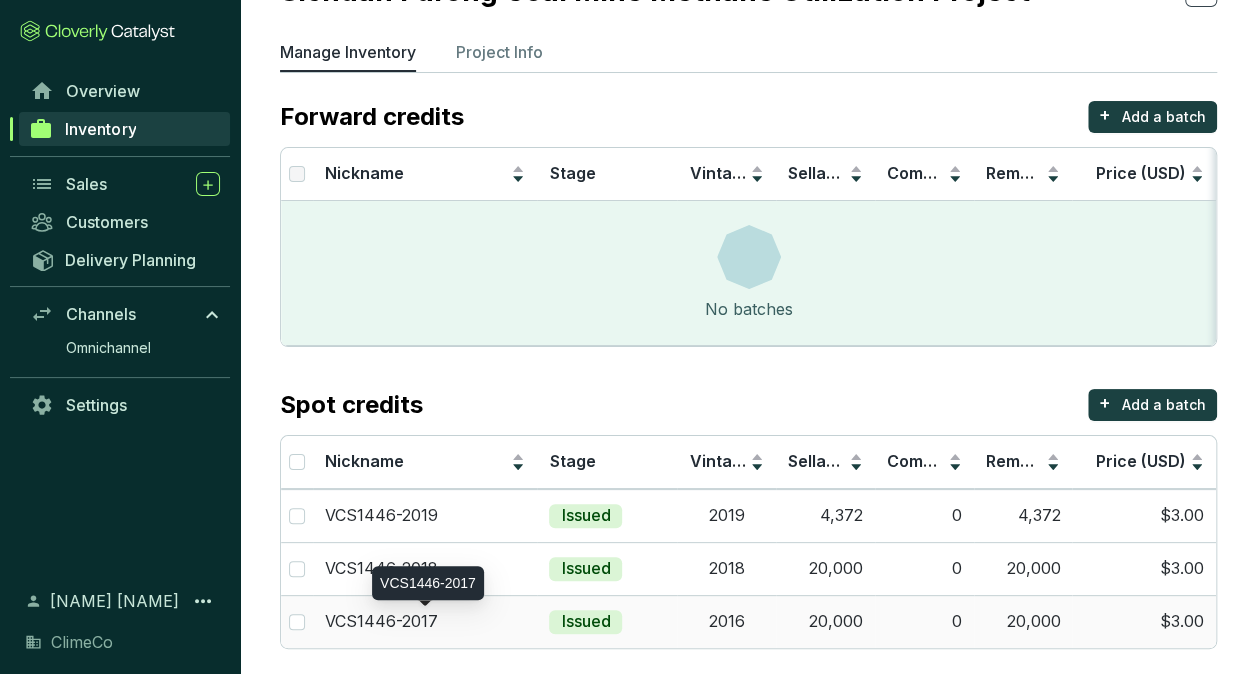 click on "VCS1446-2017" at bounding box center (381, 622) 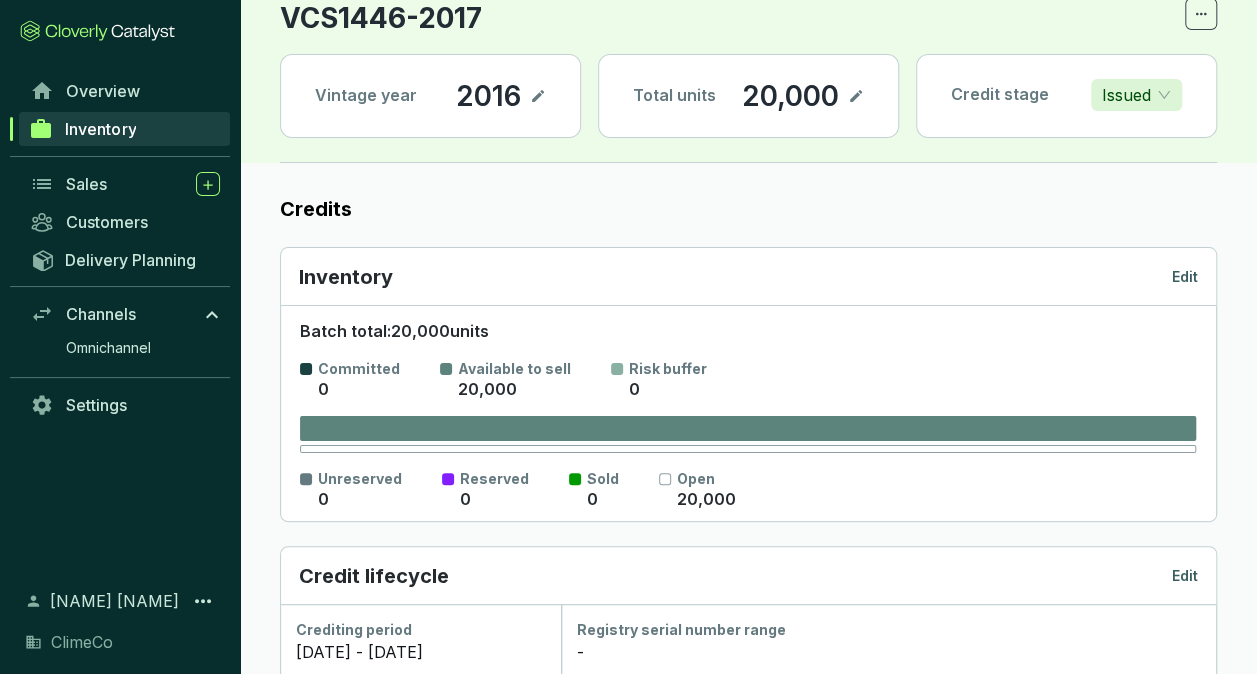 scroll, scrollTop: 0, scrollLeft: 0, axis: both 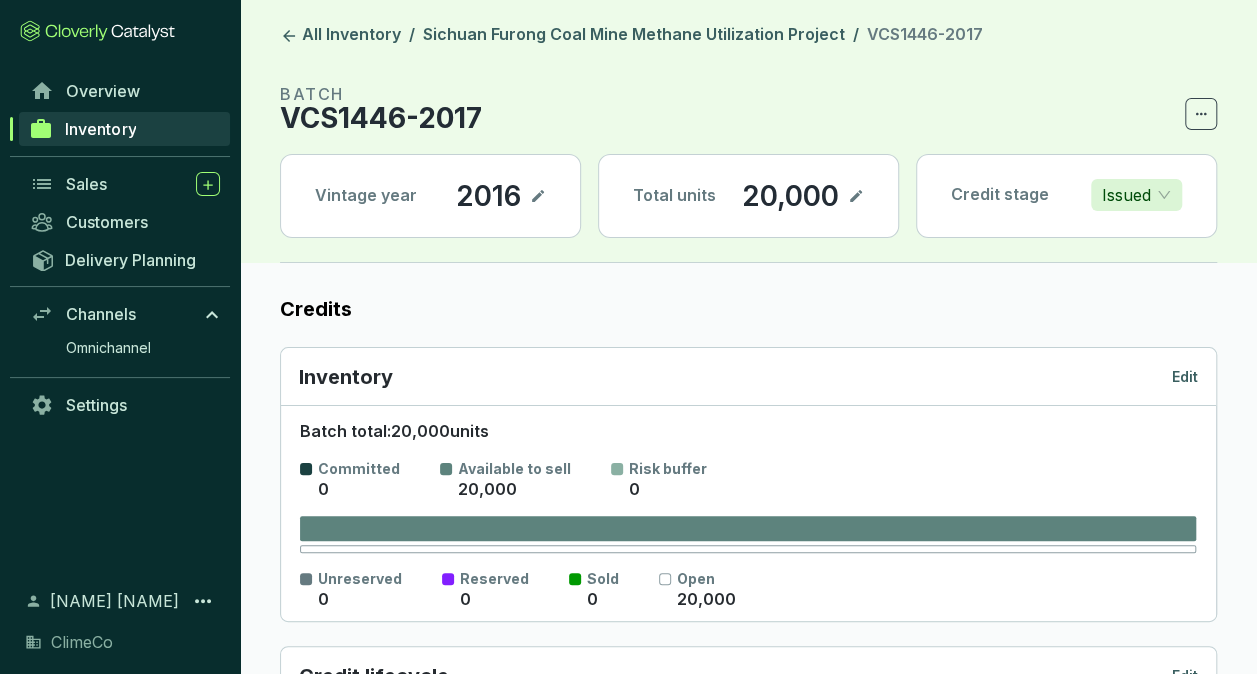 click on "Edit" at bounding box center [1185, 377] 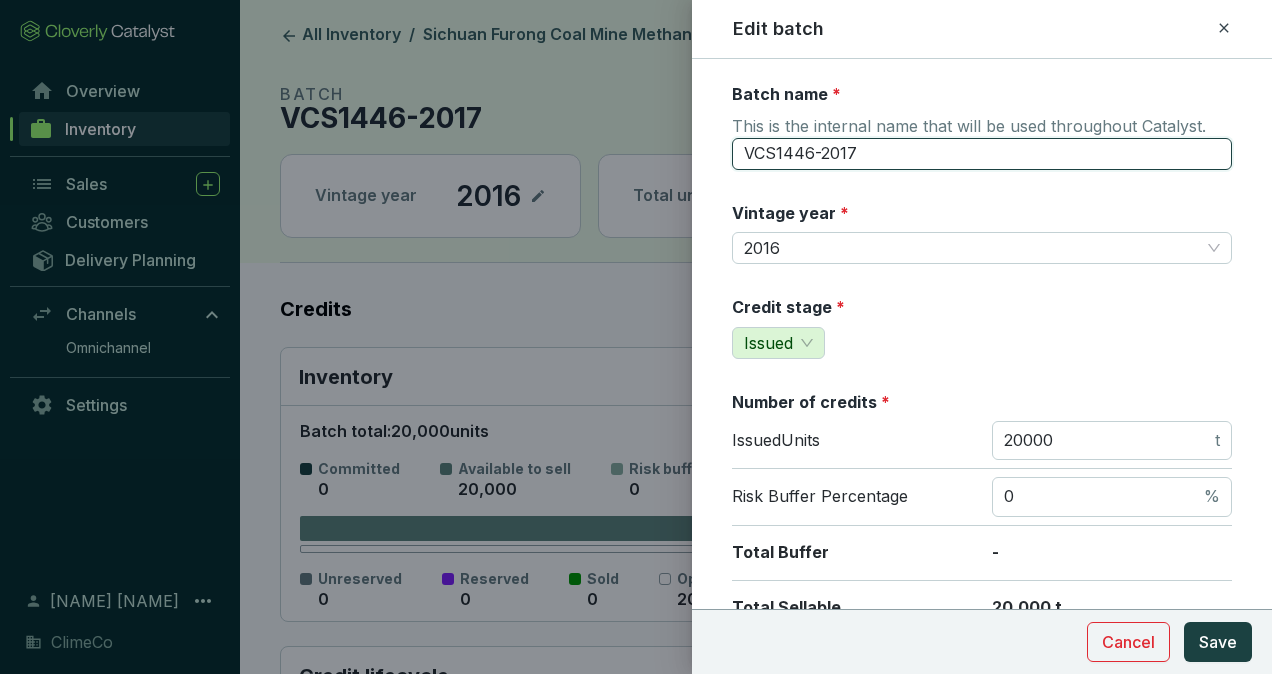 click on "VCS1446-2017" at bounding box center [982, 154] 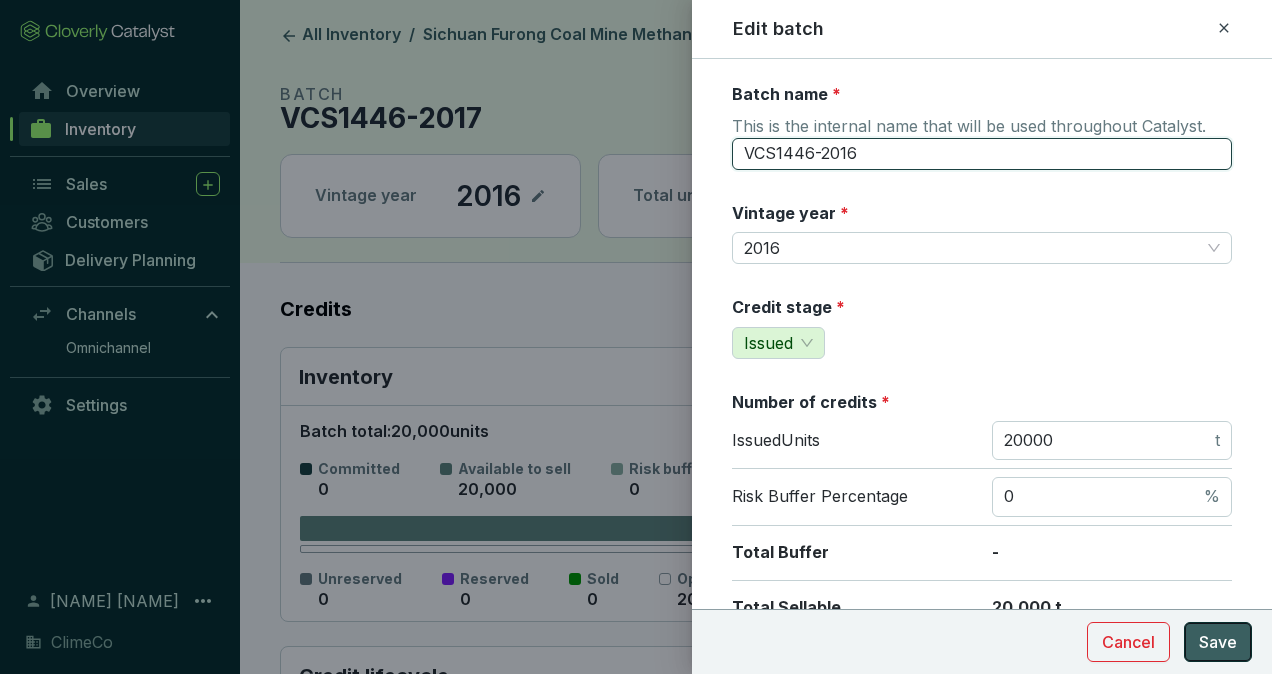 type on "VCS1446-2016" 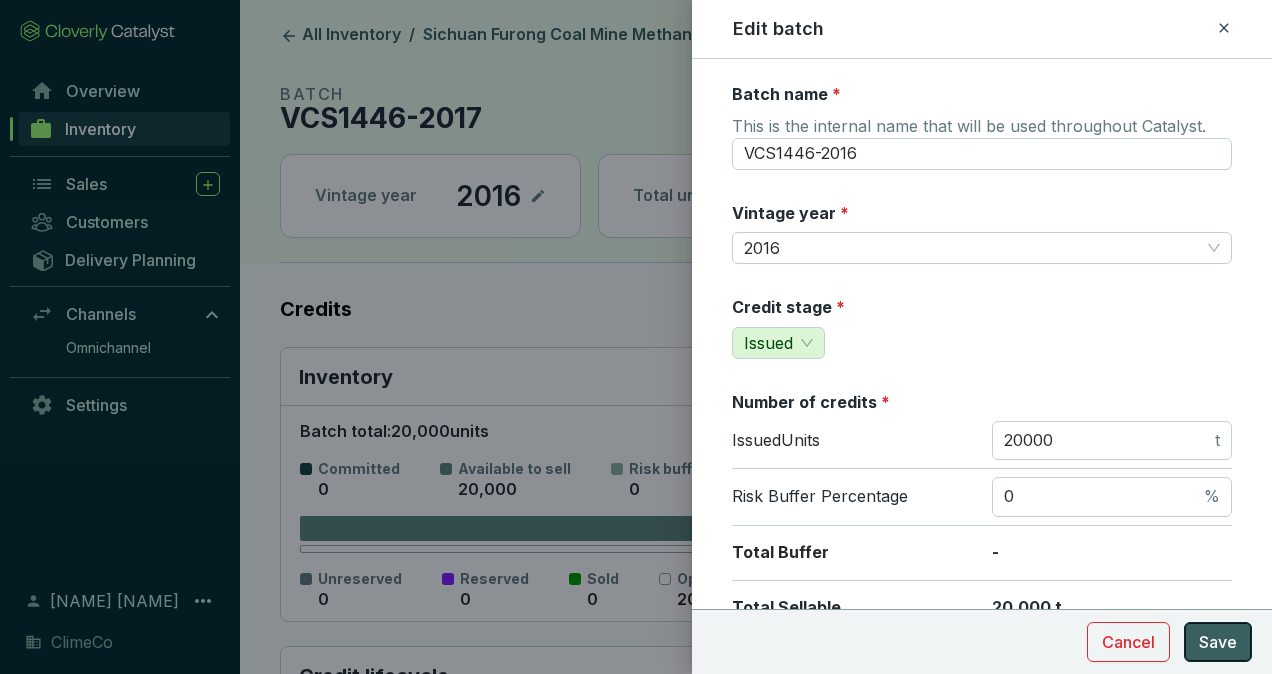 click on "Save" at bounding box center (1218, 642) 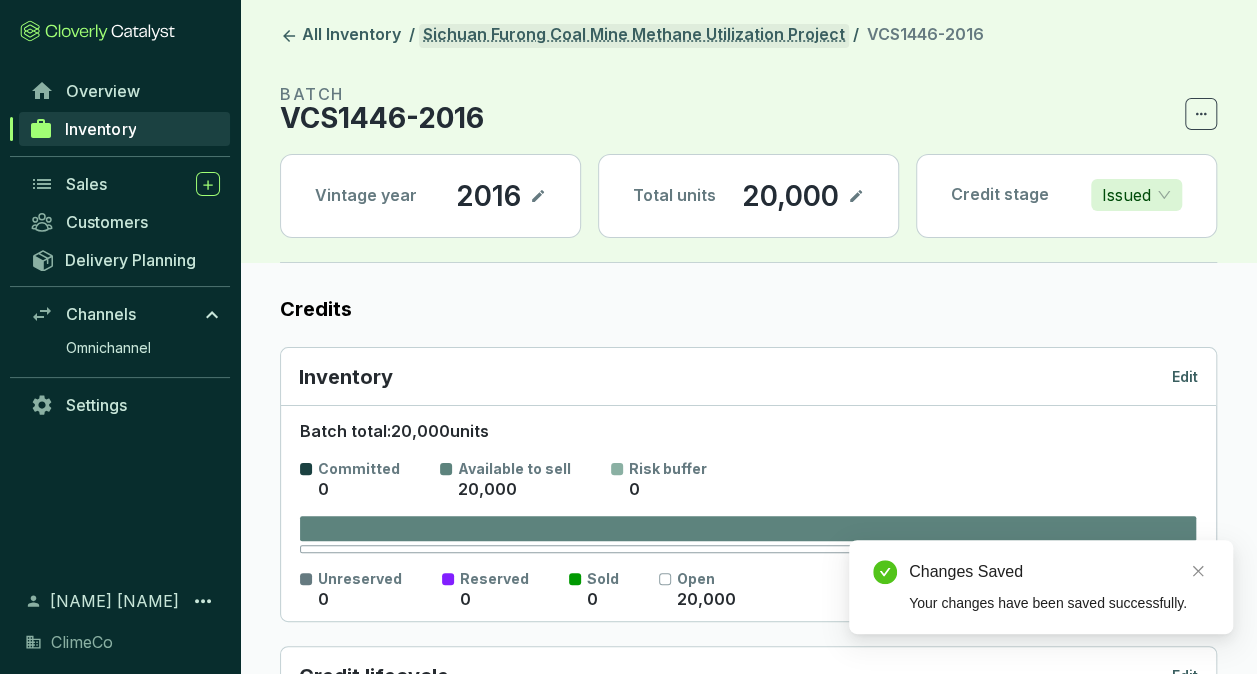 click on "Sichuan Furong Coal Mine Methane Utilization Project" at bounding box center [634, 36] 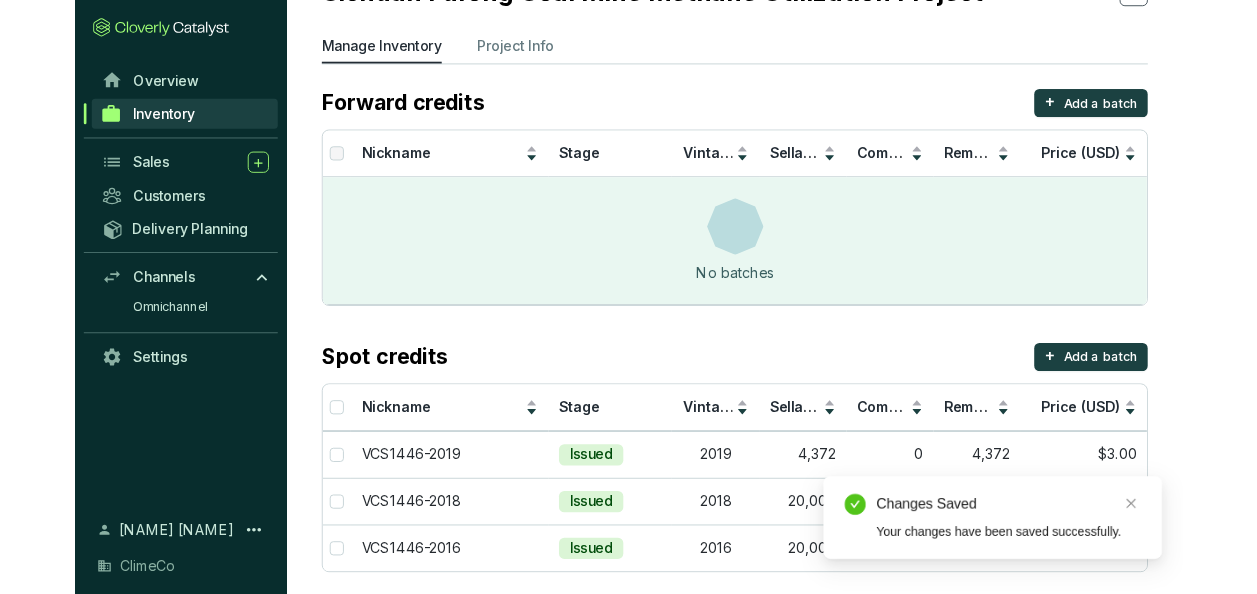 scroll, scrollTop: 110, scrollLeft: 0, axis: vertical 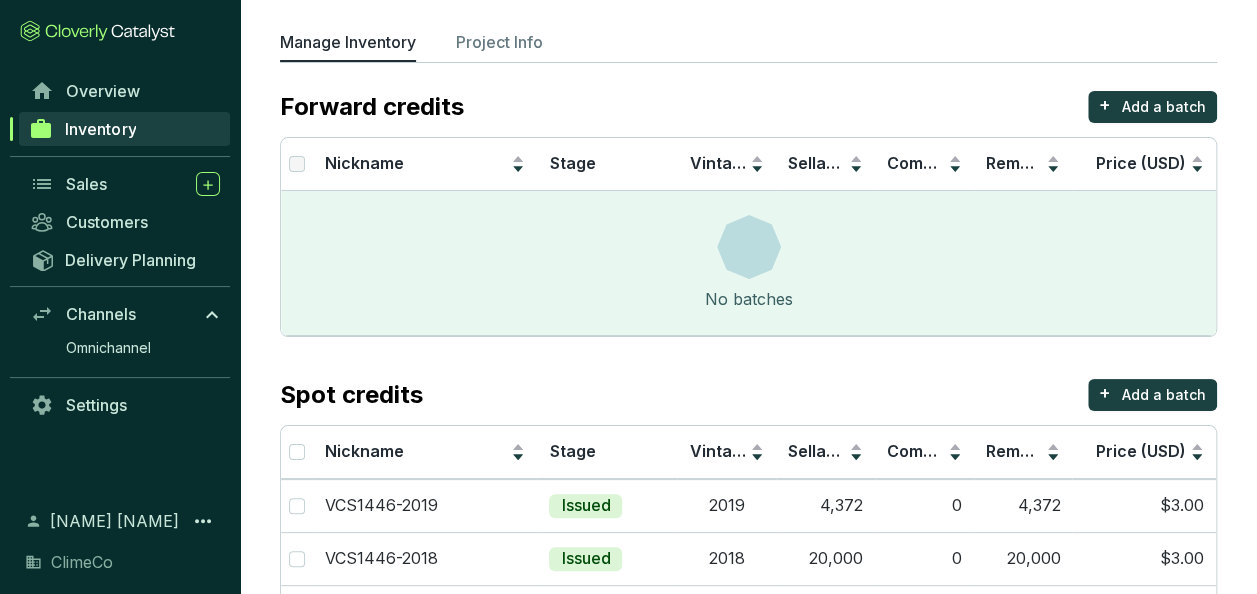 click on "Manage Inventory Project Info" at bounding box center (748, 46) 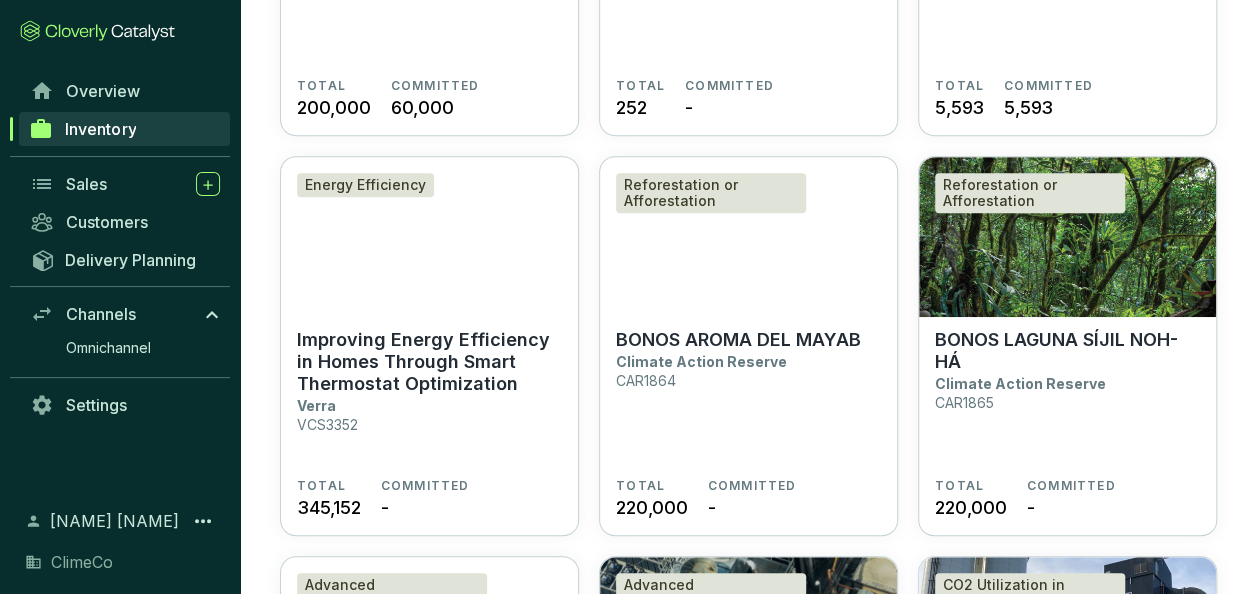 scroll, scrollTop: 424, scrollLeft: 0, axis: vertical 